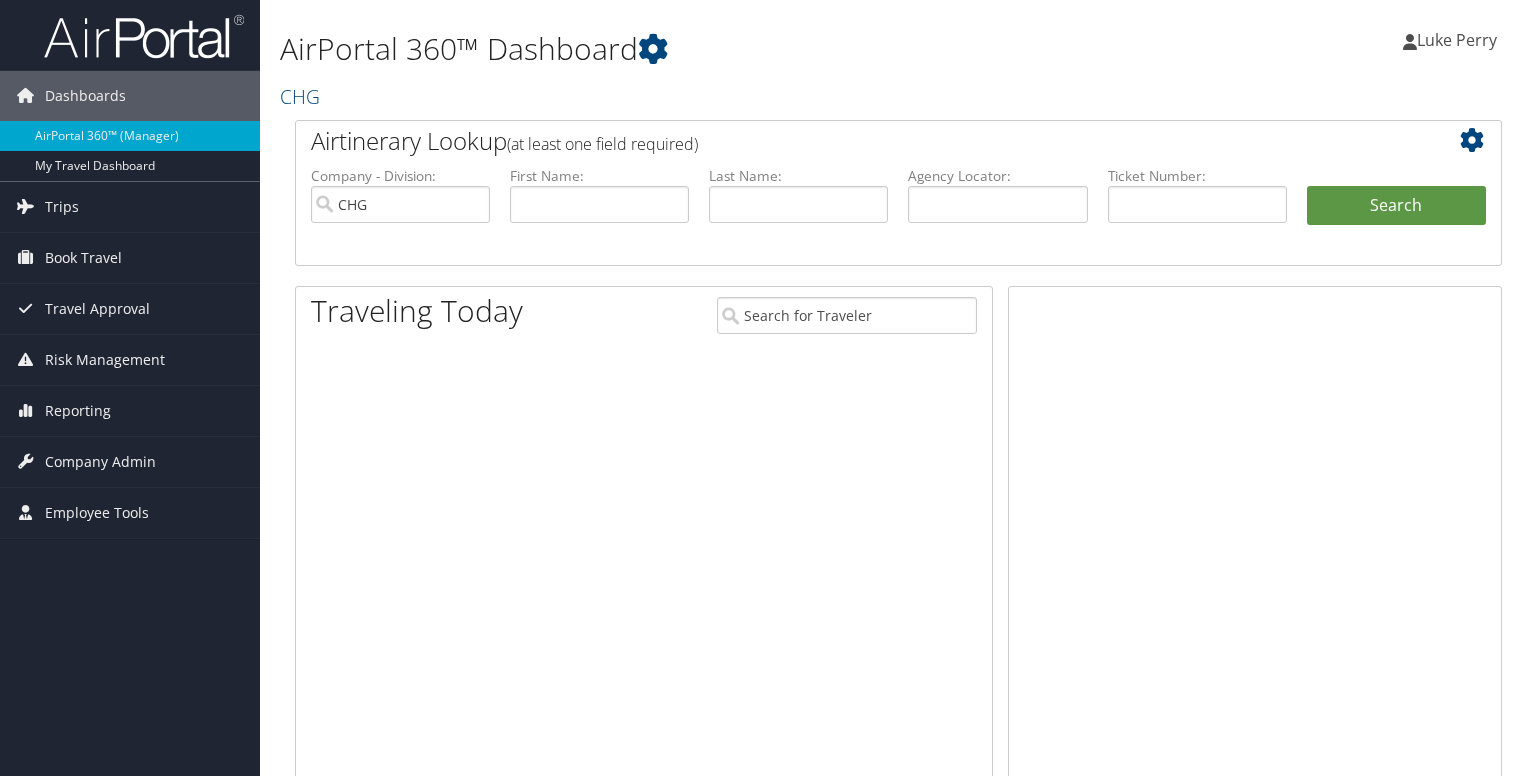 scroll, scrollTop: 0, scrollLeft: 0, axis: both 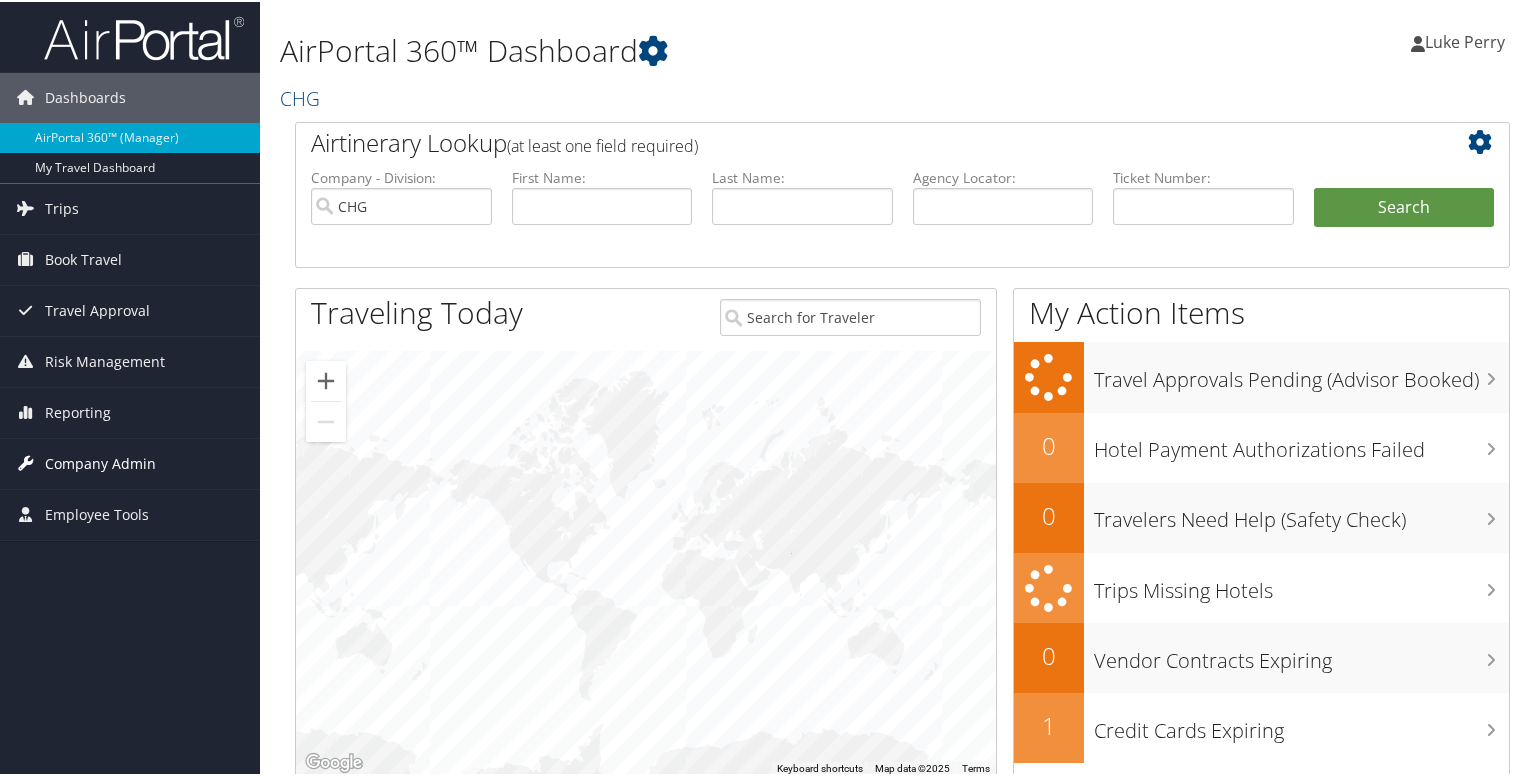 drag, startPoint x: 88, startPoint y: 408, endPoint x: 77, endPoint y: 464, distance: 57.070133 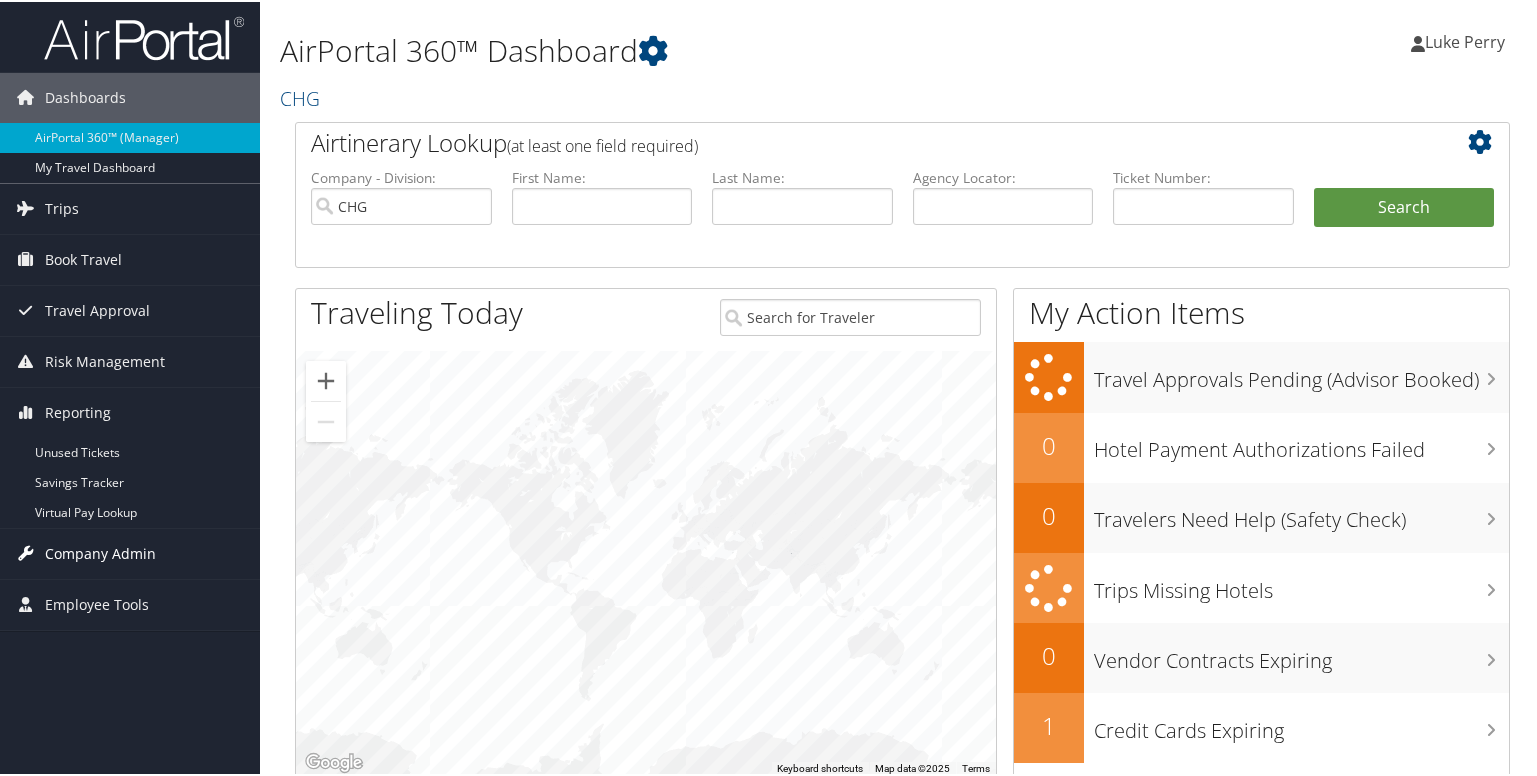 click on "Company Admin" at bounding box center (100, 552) 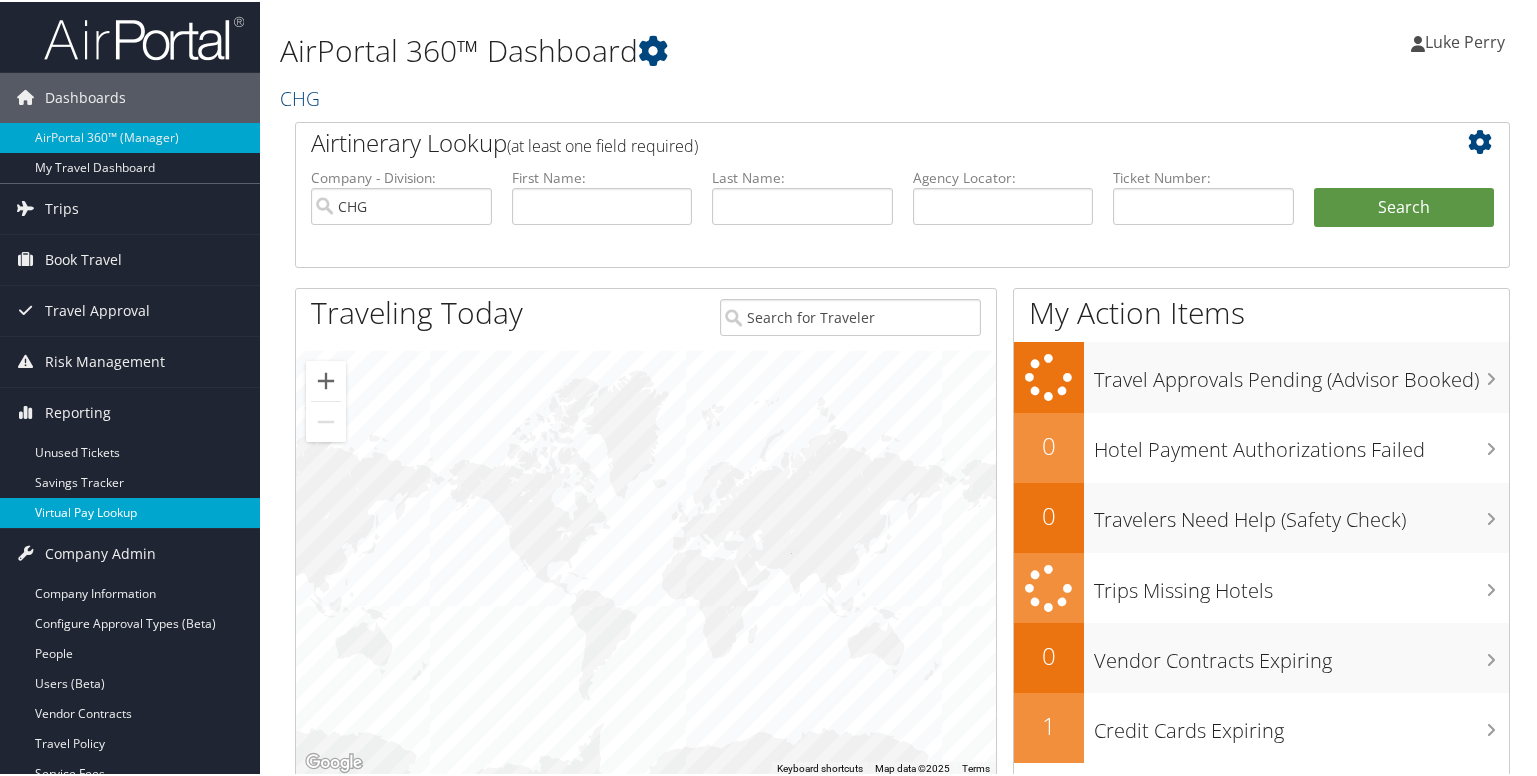 click on "Virtual Pay Lookup" at bounding box center [130, 511] 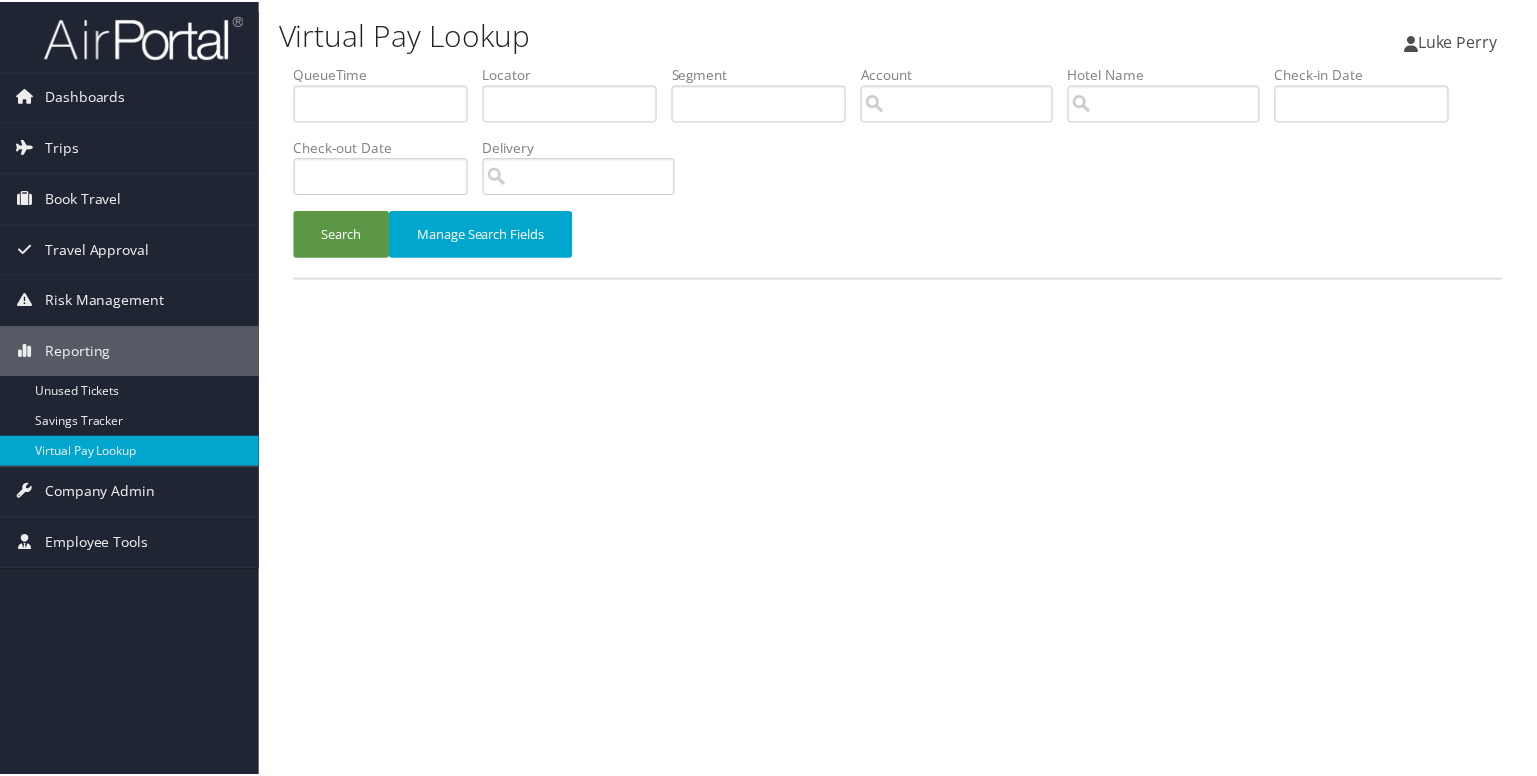 scroll, scrollTop: 0, scrollLeft: 0, axis: both 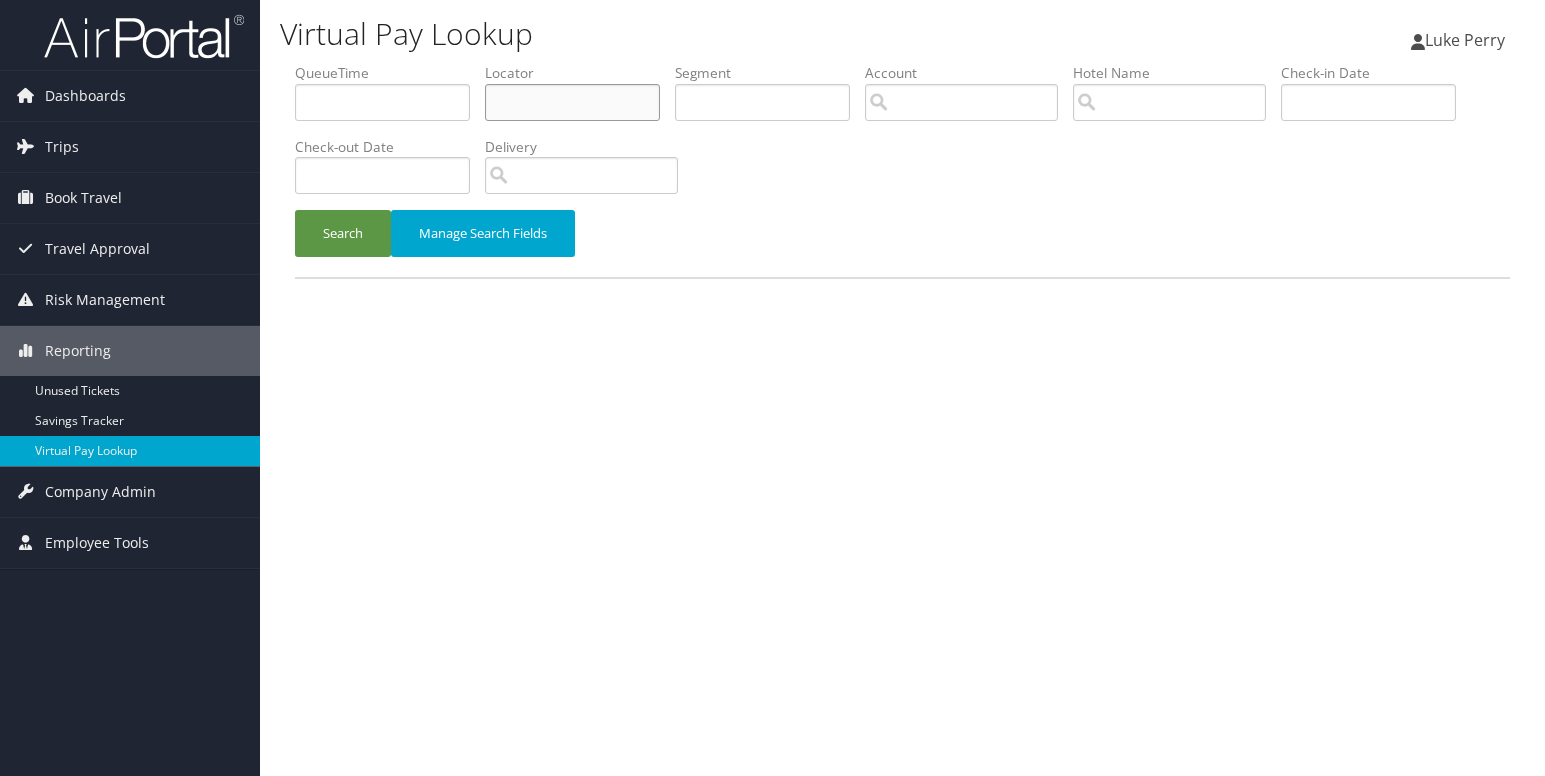 click at bounding box center (572, 102) 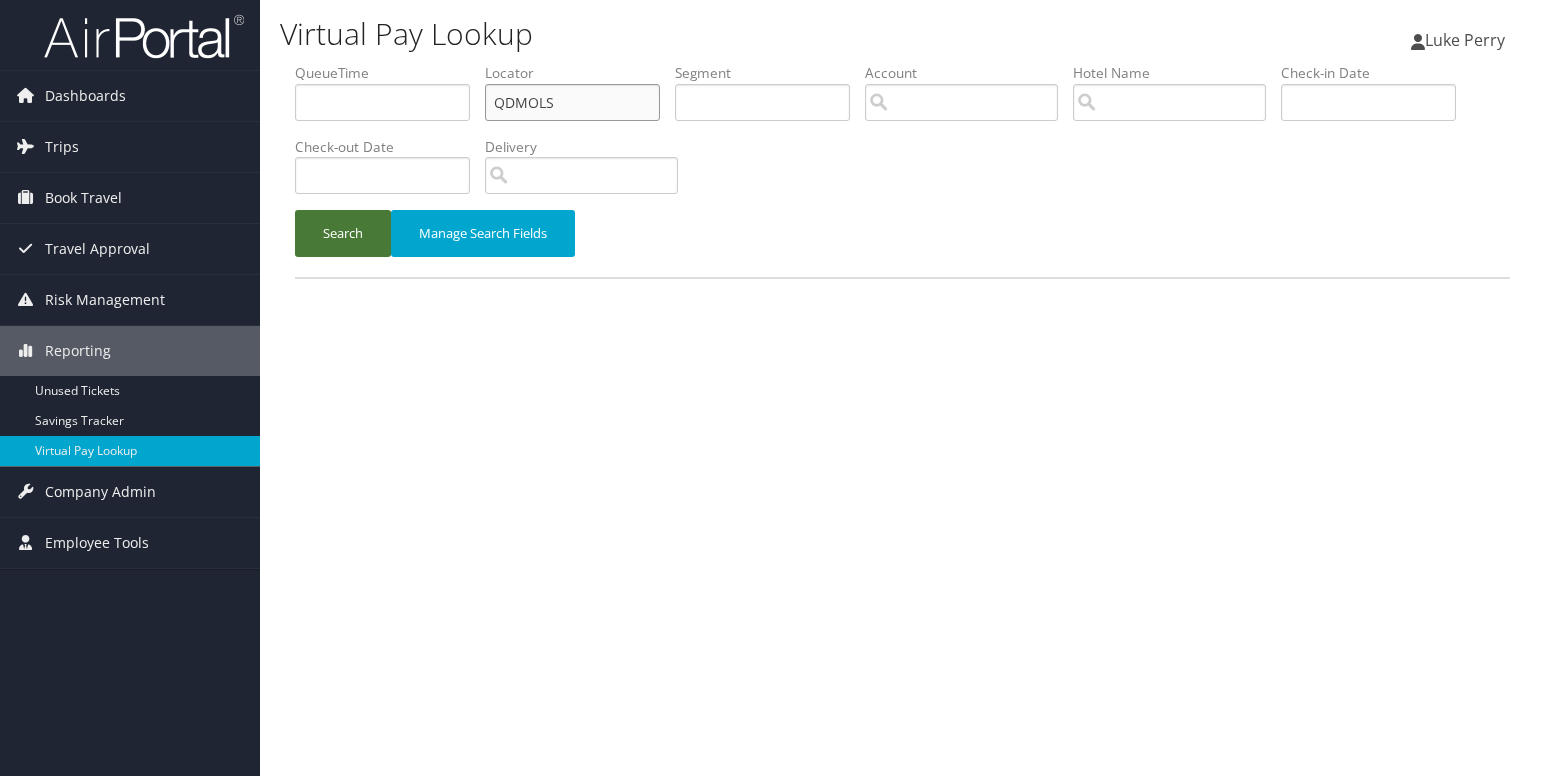 type on "QDMOLS" 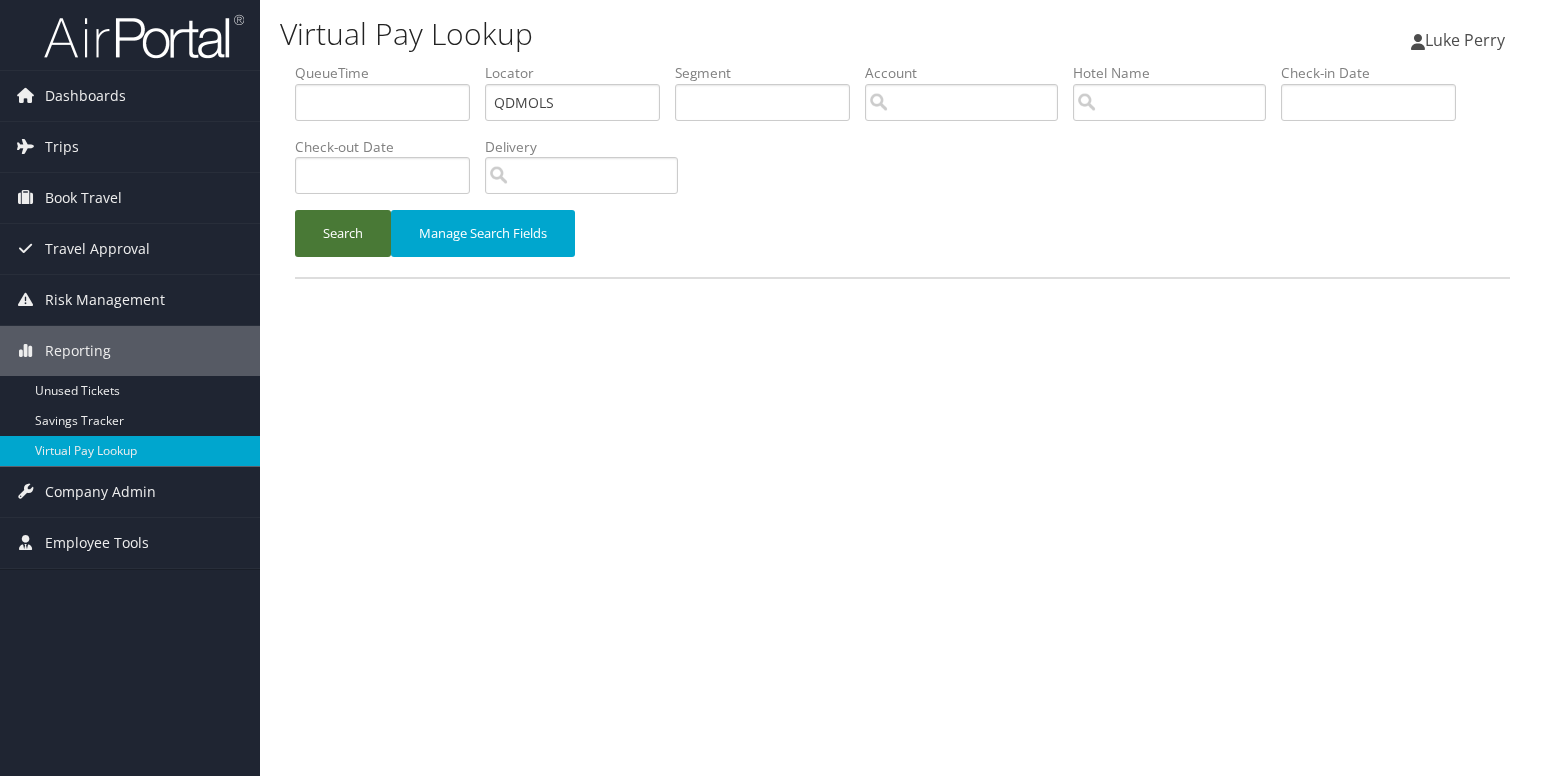 click on "Search" at bounding box center (343, 233) 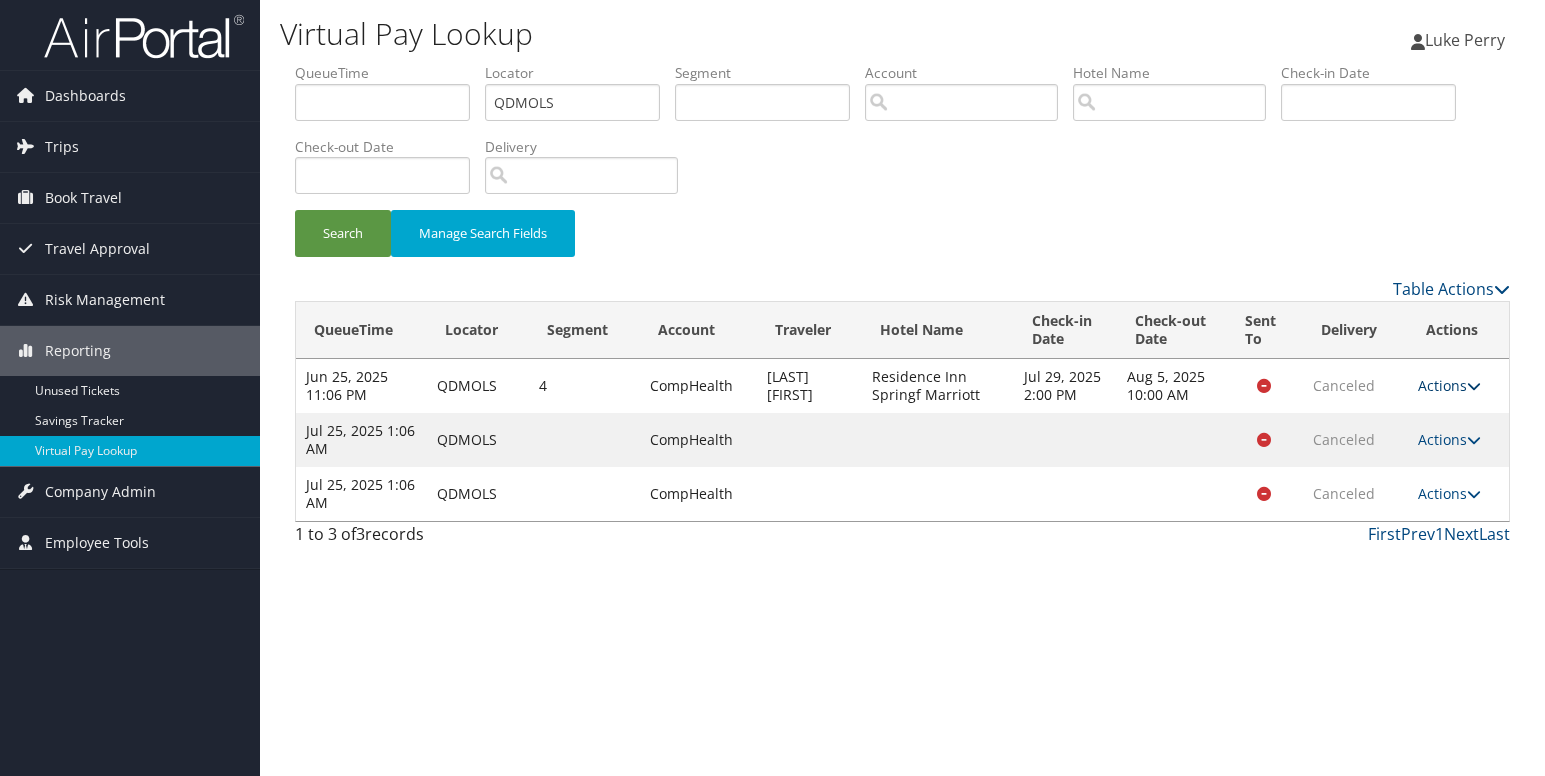click at bounding box center (1474, 386) 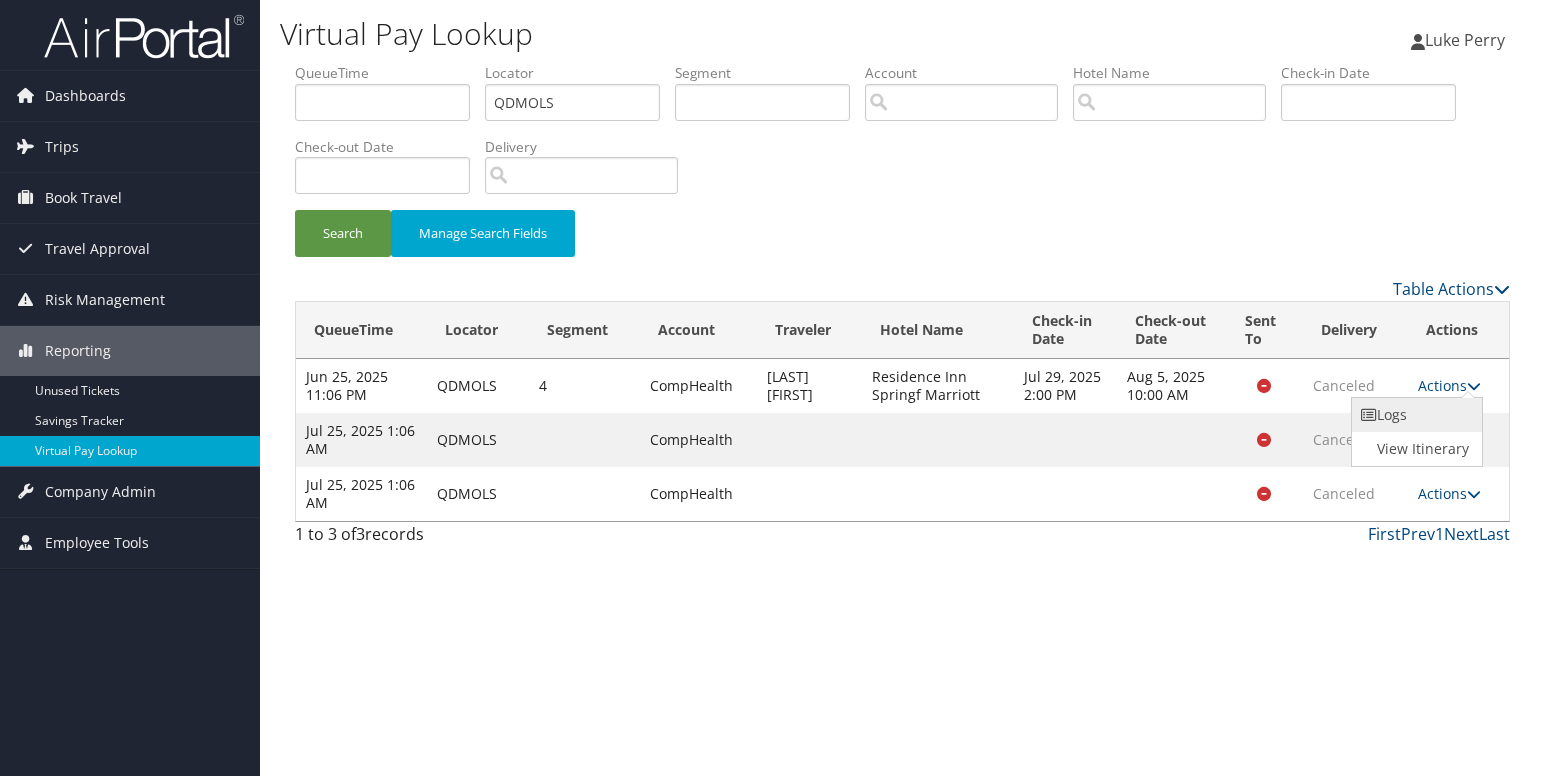 click on "Logs" at bounding box center (1415, 415) 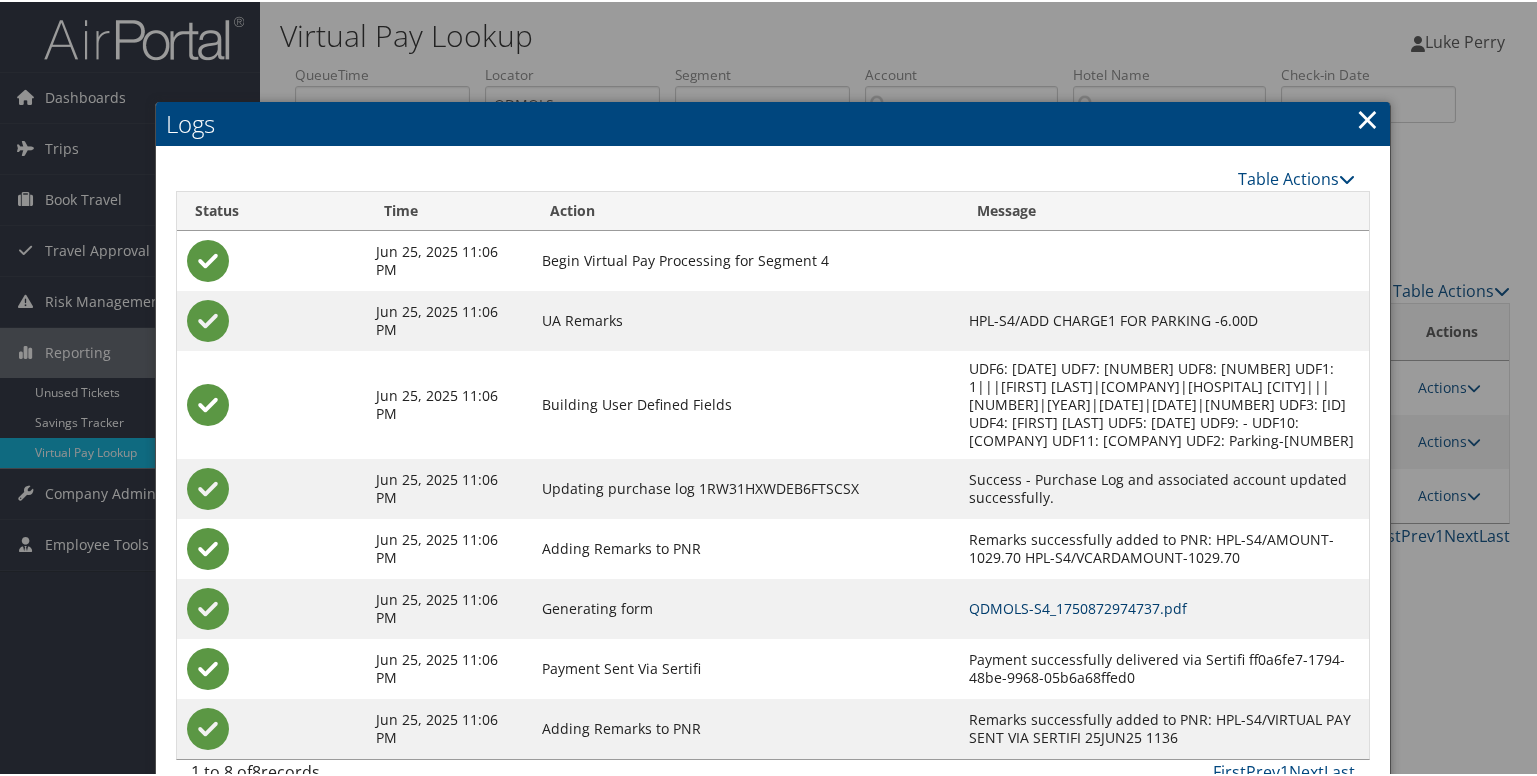 click on "QDMOLS-S4_1750872974737.pdf" at bounding box center (1078, 606) 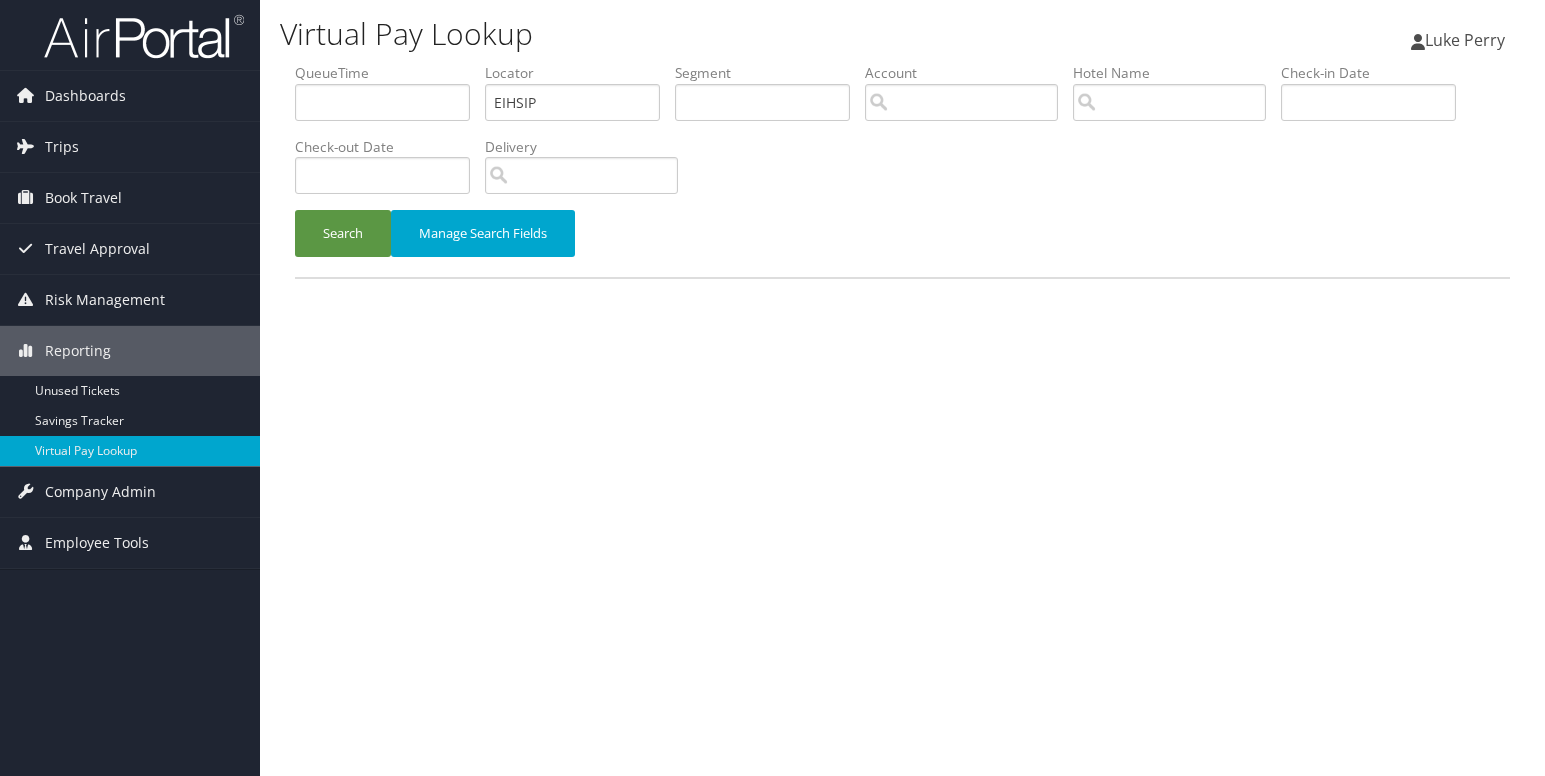 click on "Search" at bounding box center (343, 233) 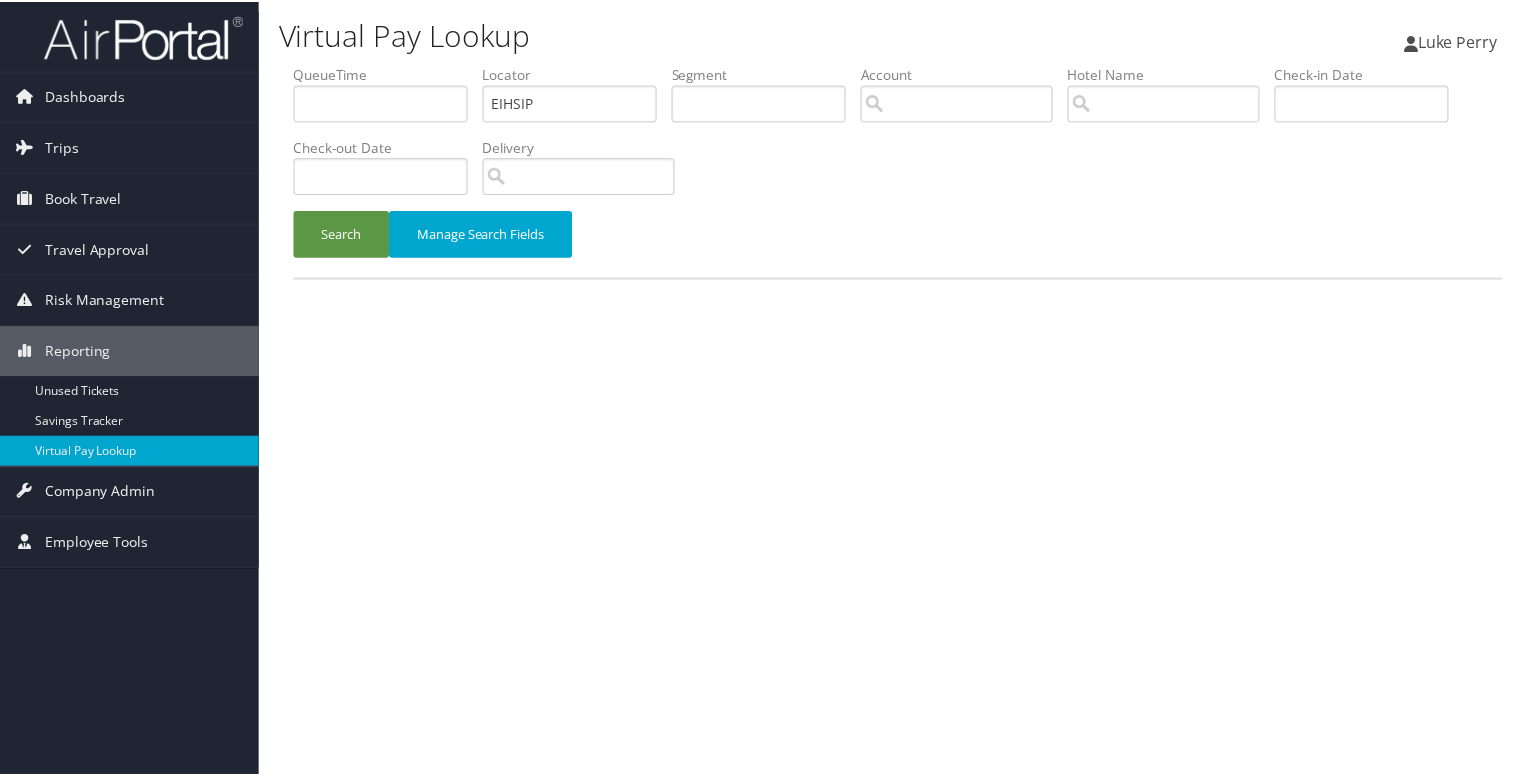 scroll, scrollTop: 0, scrollLeft: 0, axis: both 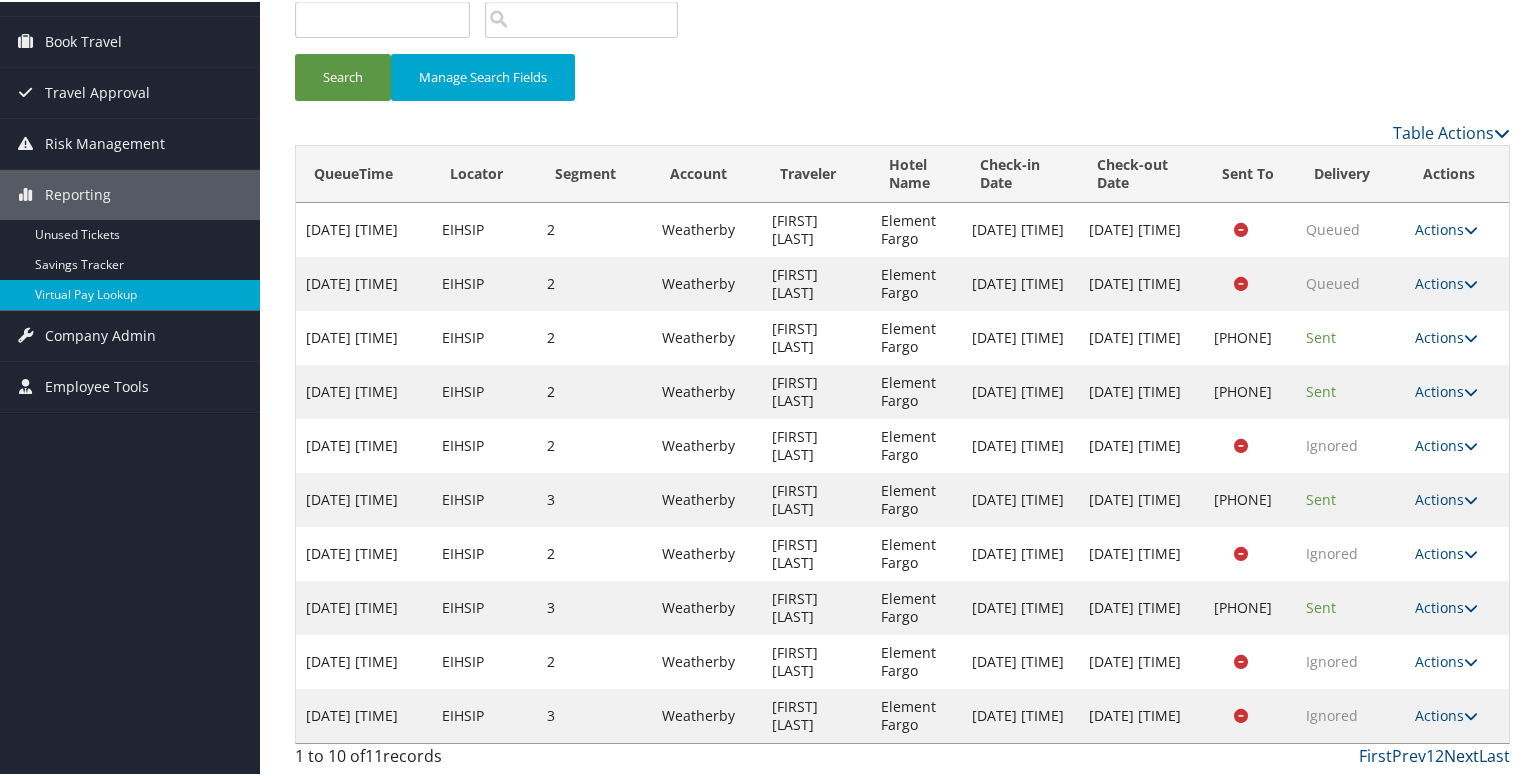click on "Next" at bounding box center [1461, 754] 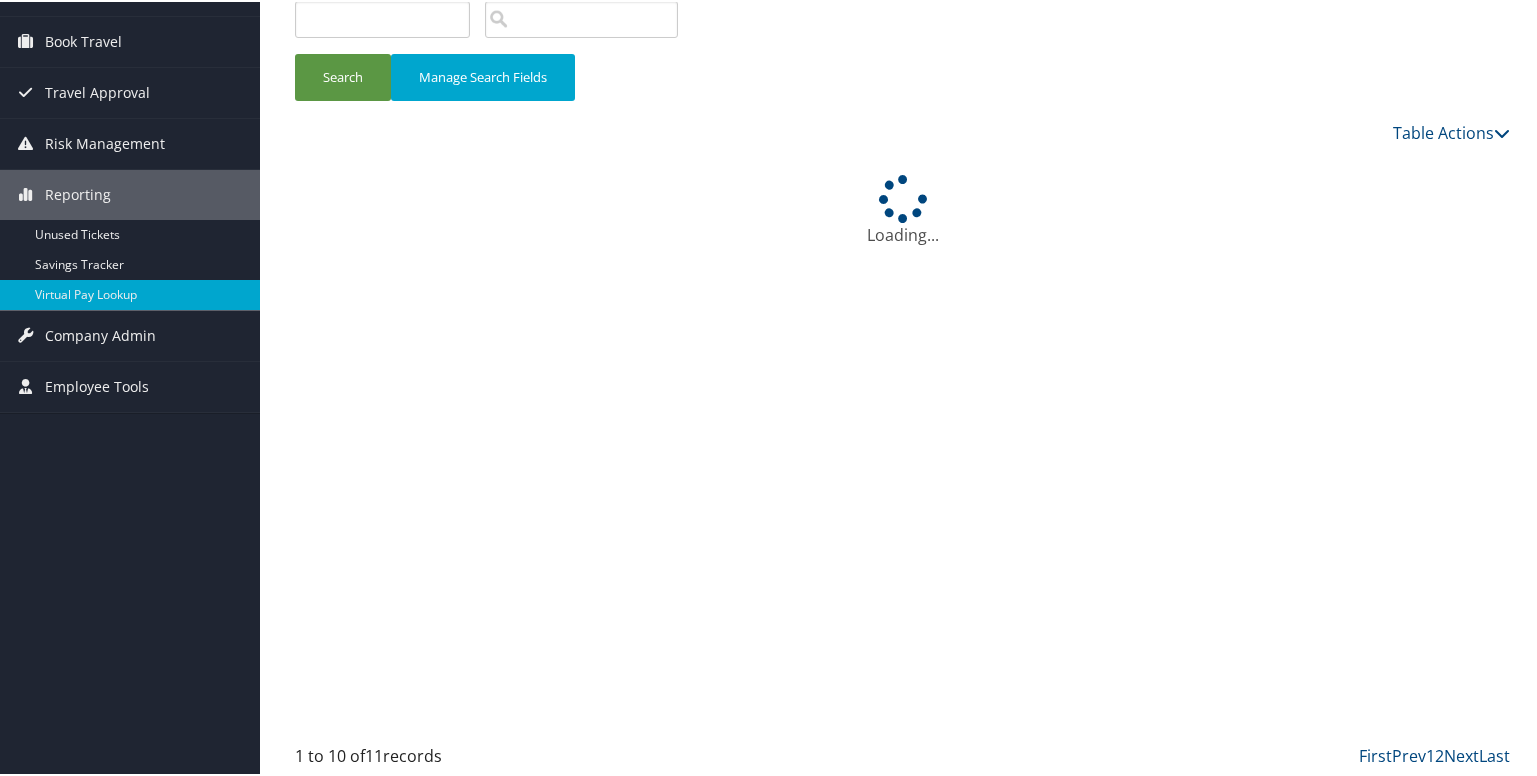 scroll, scrollTop: 0, scrollLeft: 0, axis: both 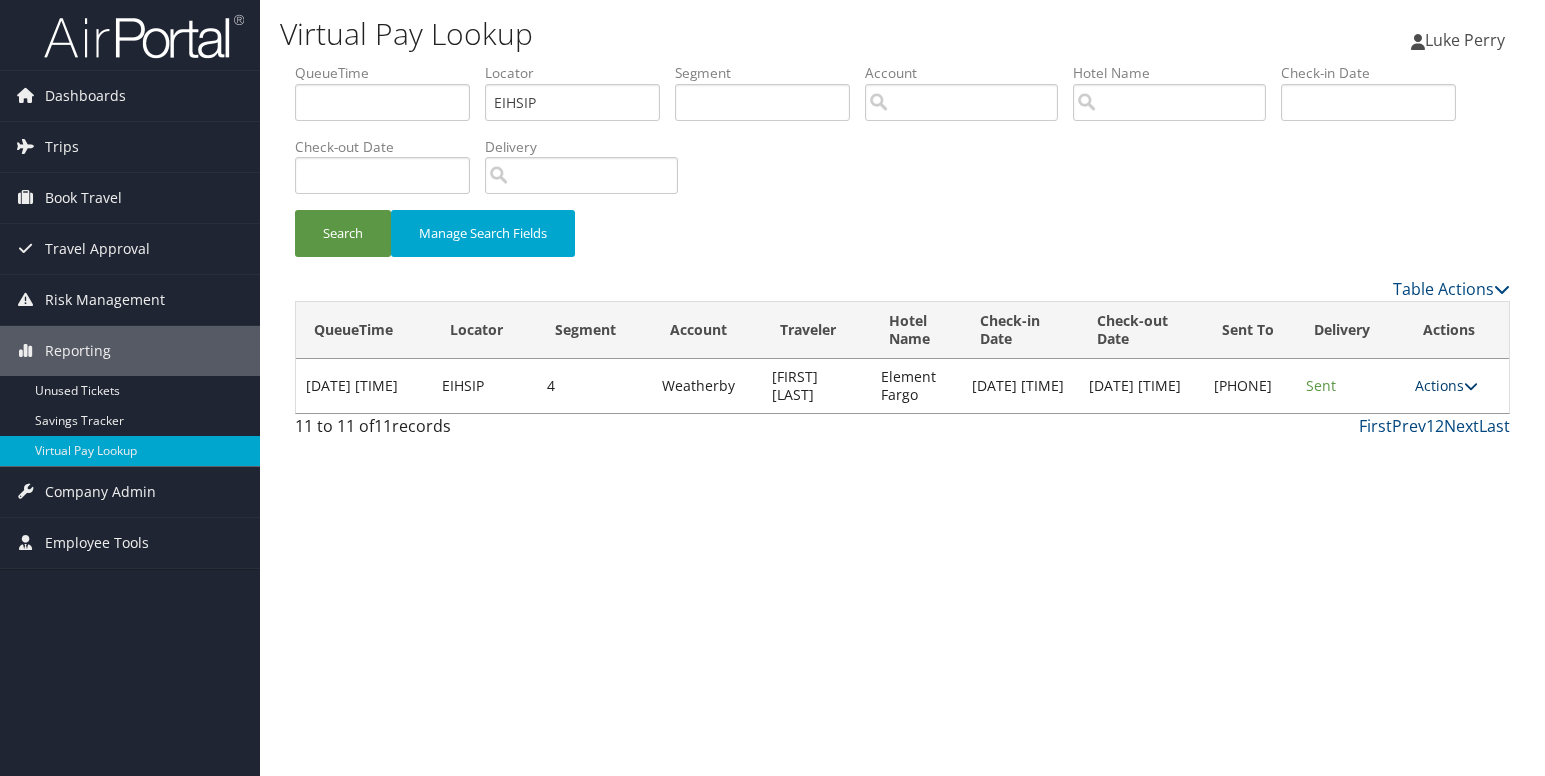 click at bounding box center (1471, 386) 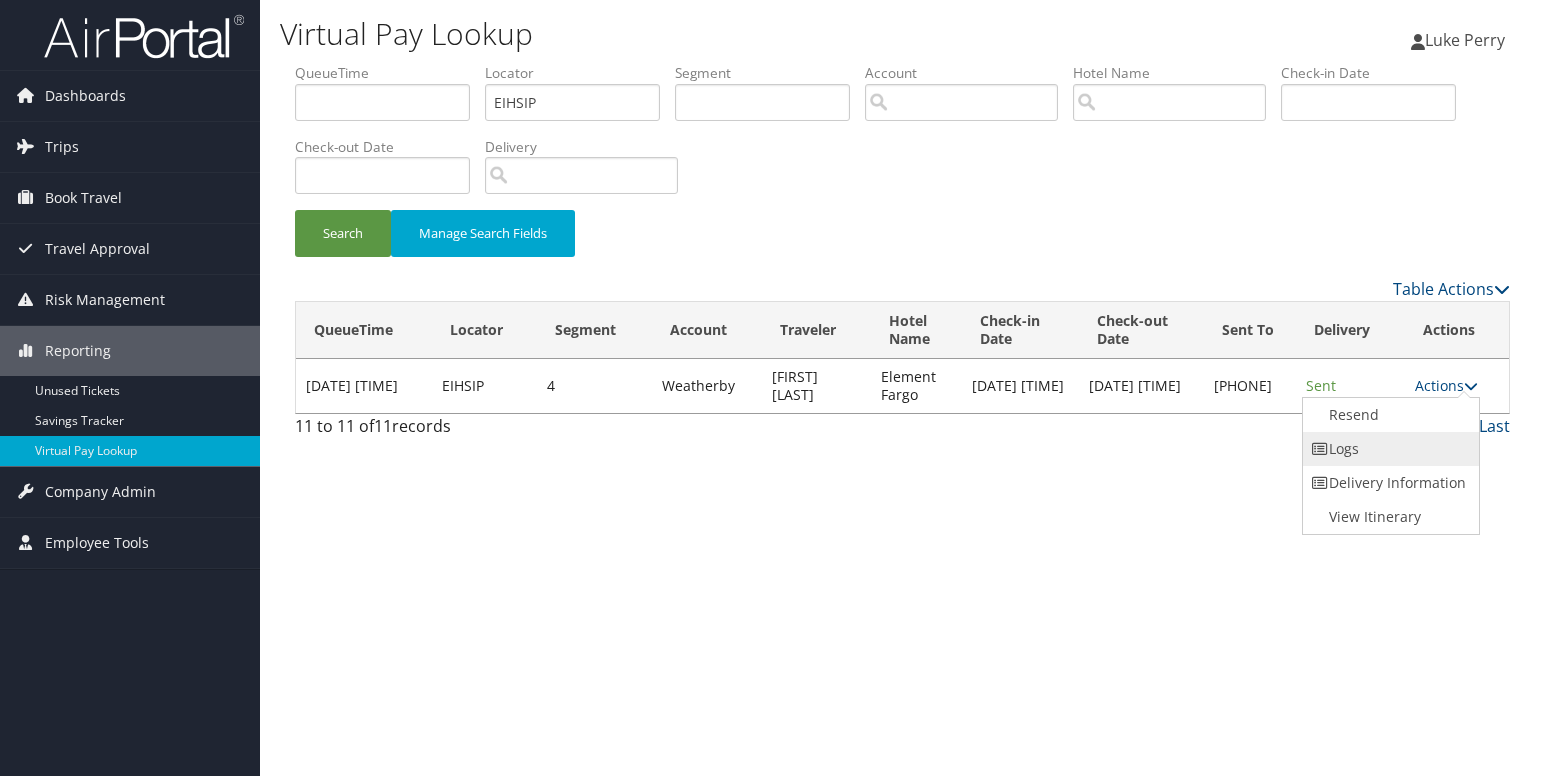click on "Logs" at bounding box center (1388, 449) 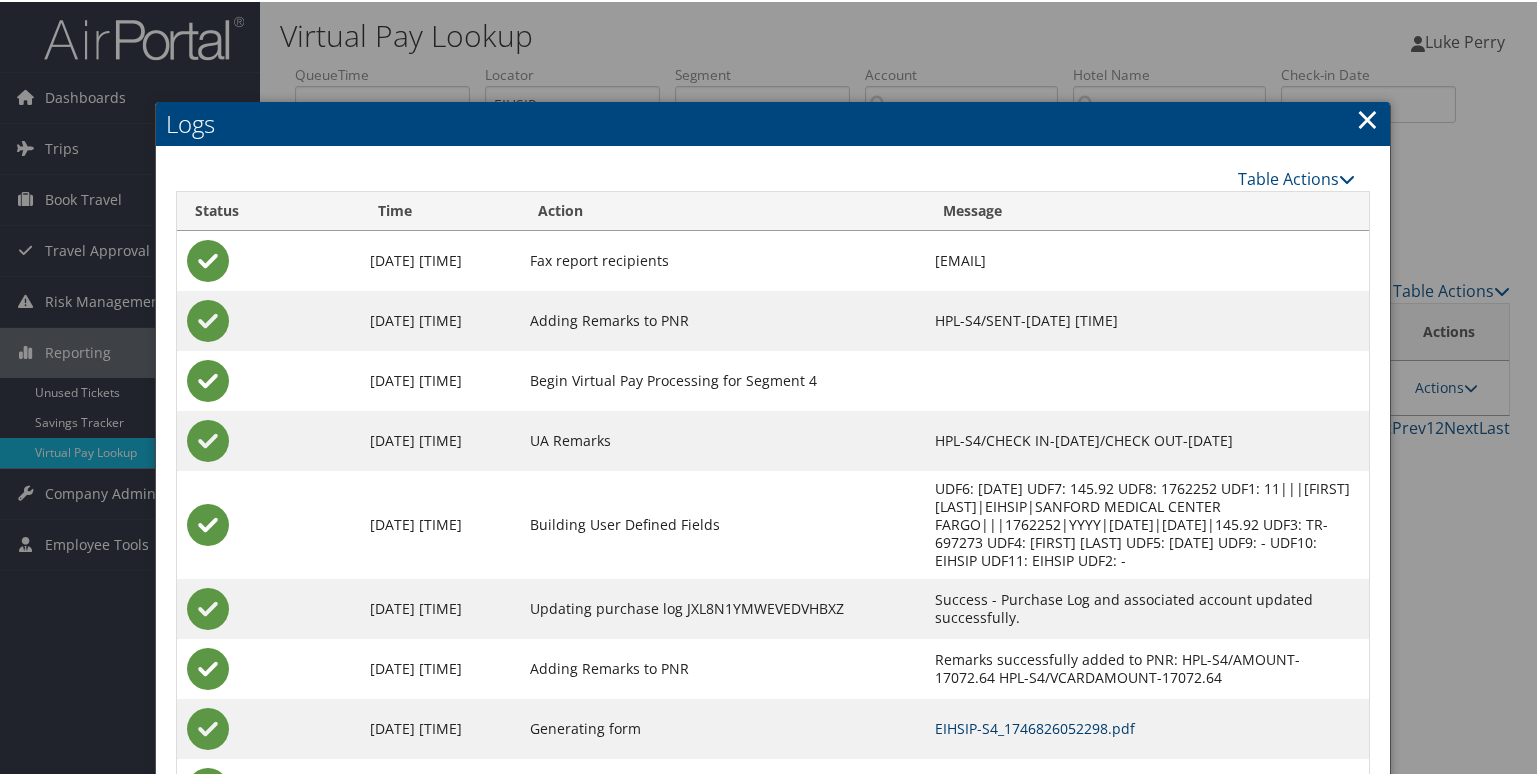click on "EIHSIP-S4_1746826052298.pdf" at bounding box center [1035, 726] 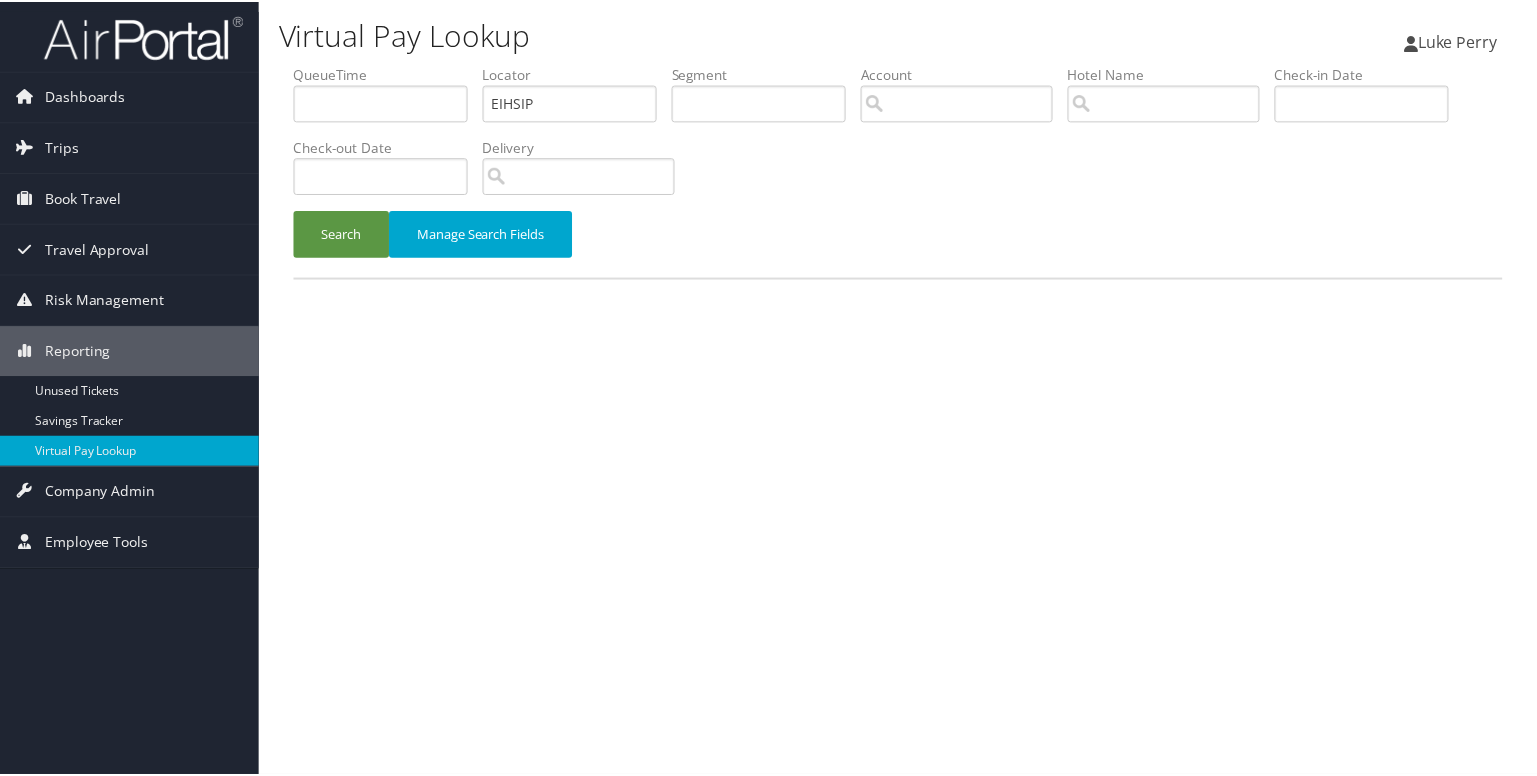 scroll, scrollTop: 0, scrollLeft: 0, axis: both 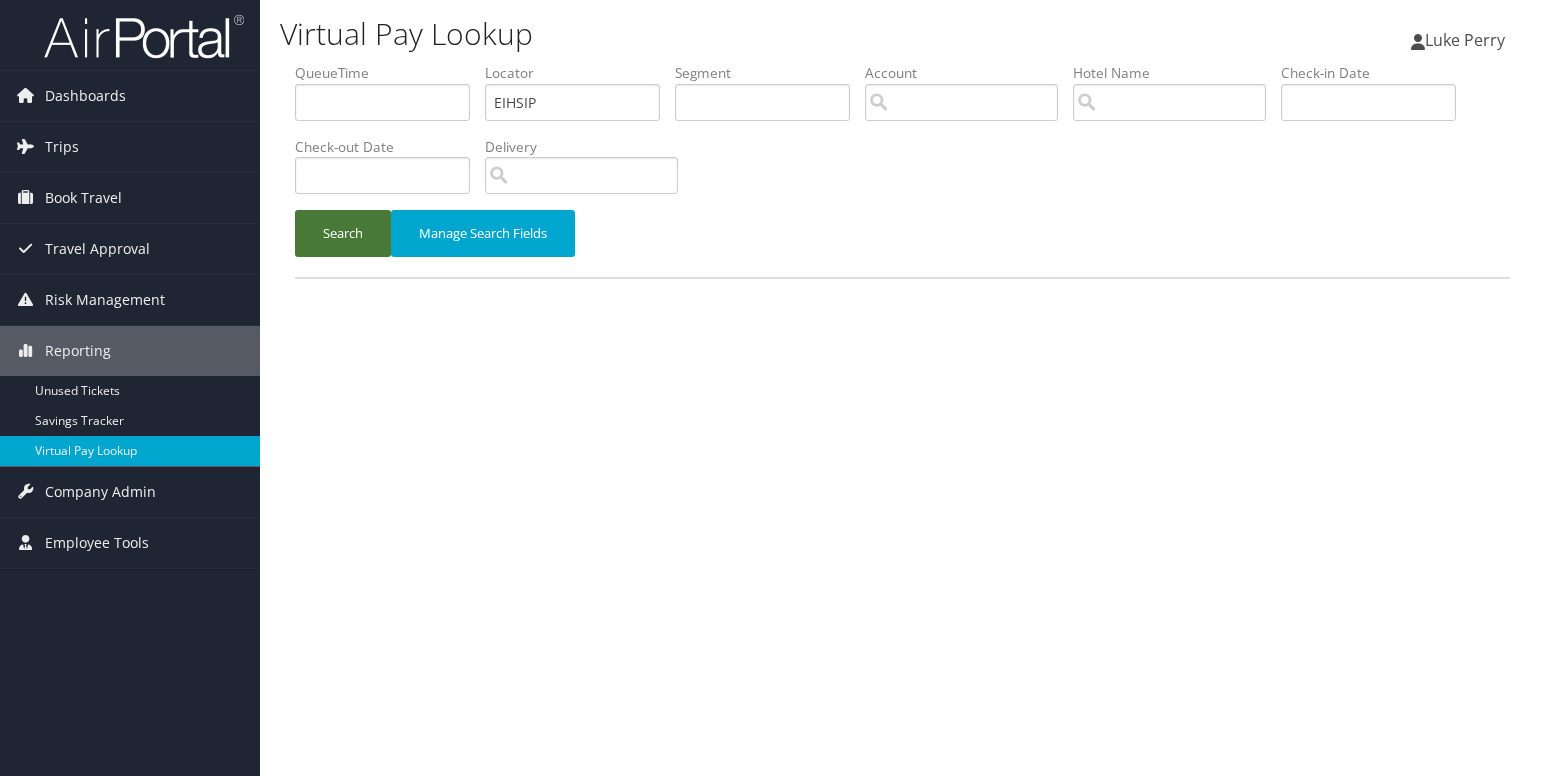 click on "Search" at bounding box center (343, 233) 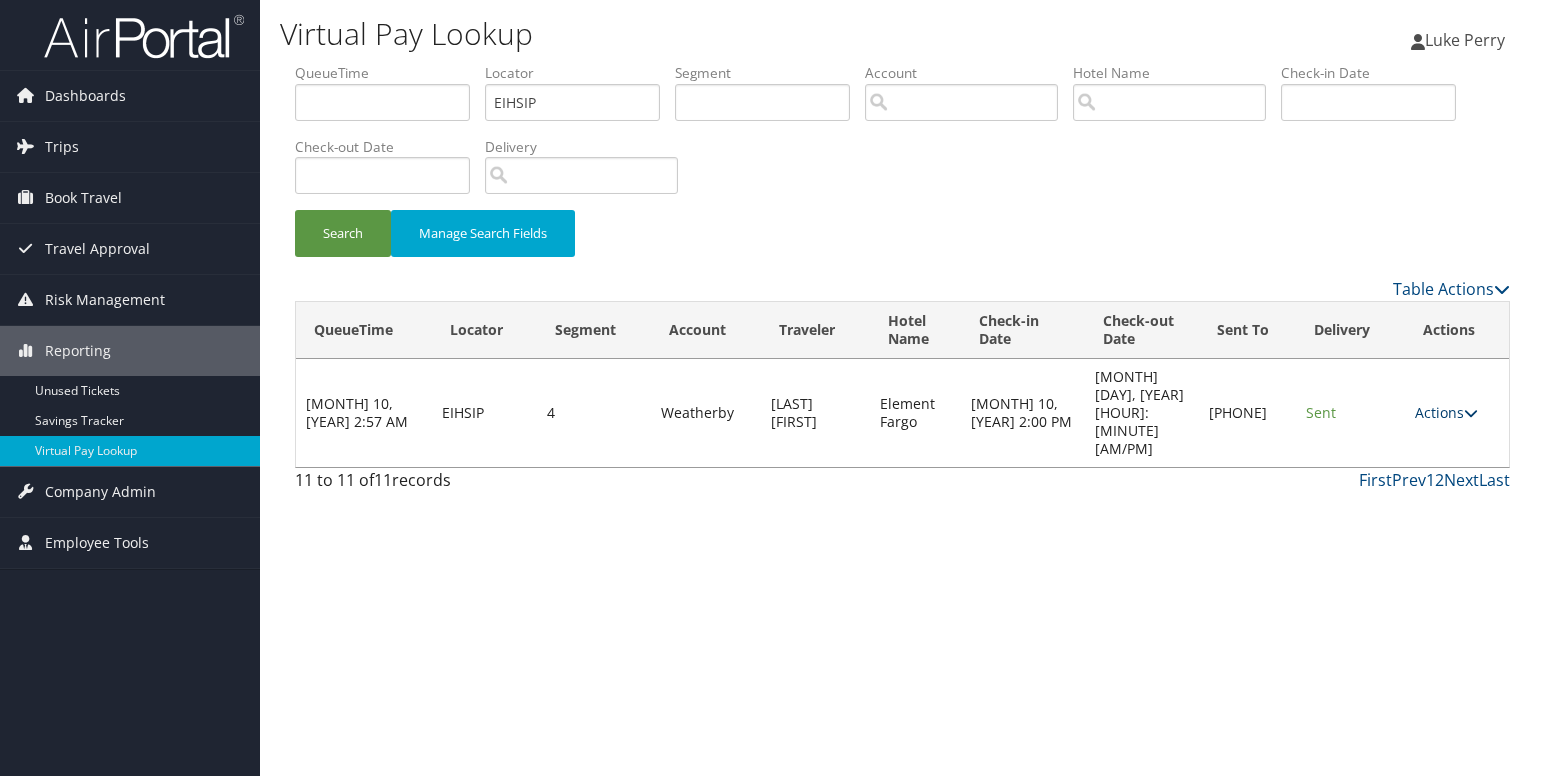 click at bounding box center (1471, 413) 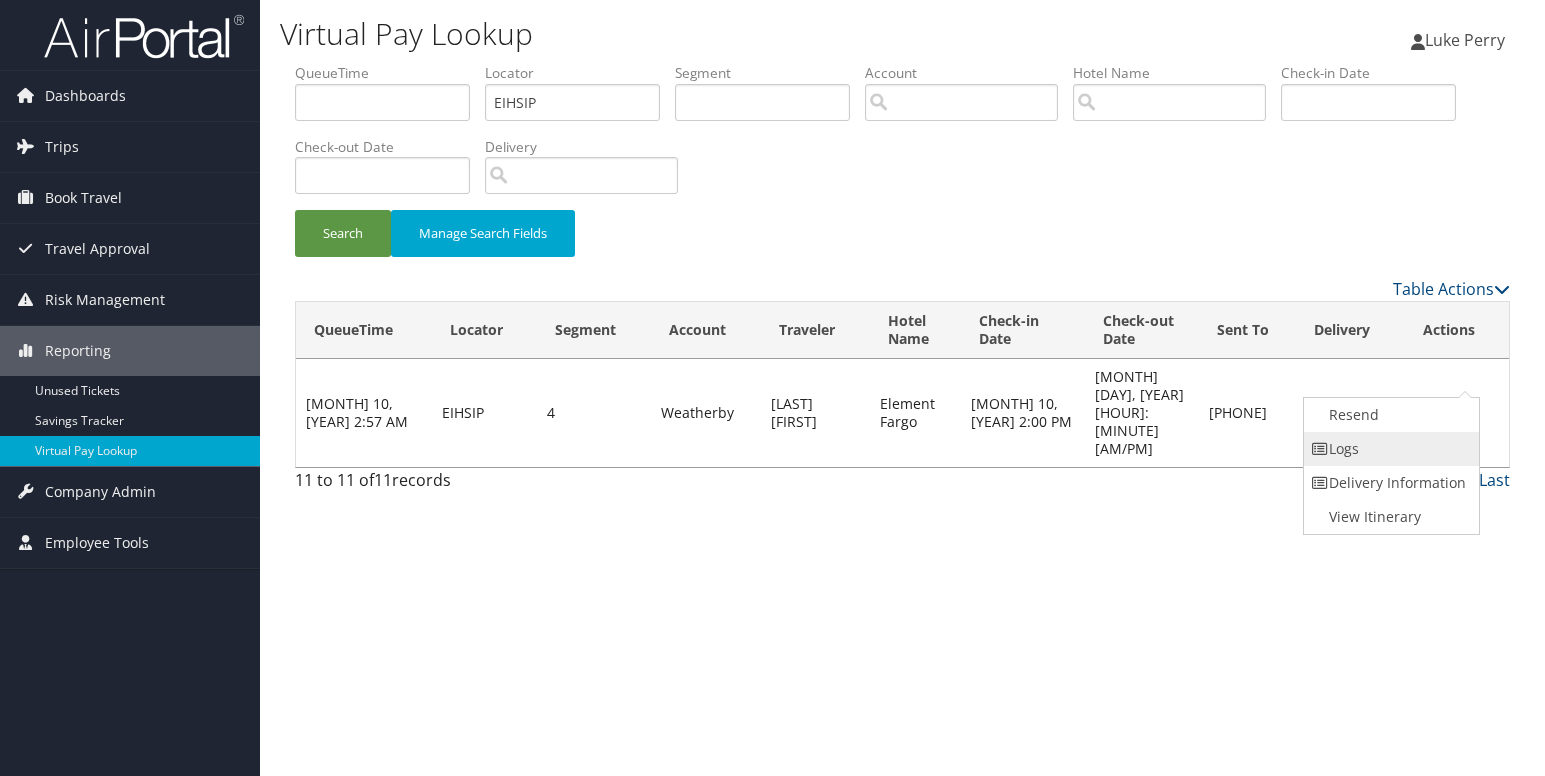 click on "Logs" at bounding box center (1389, 449) 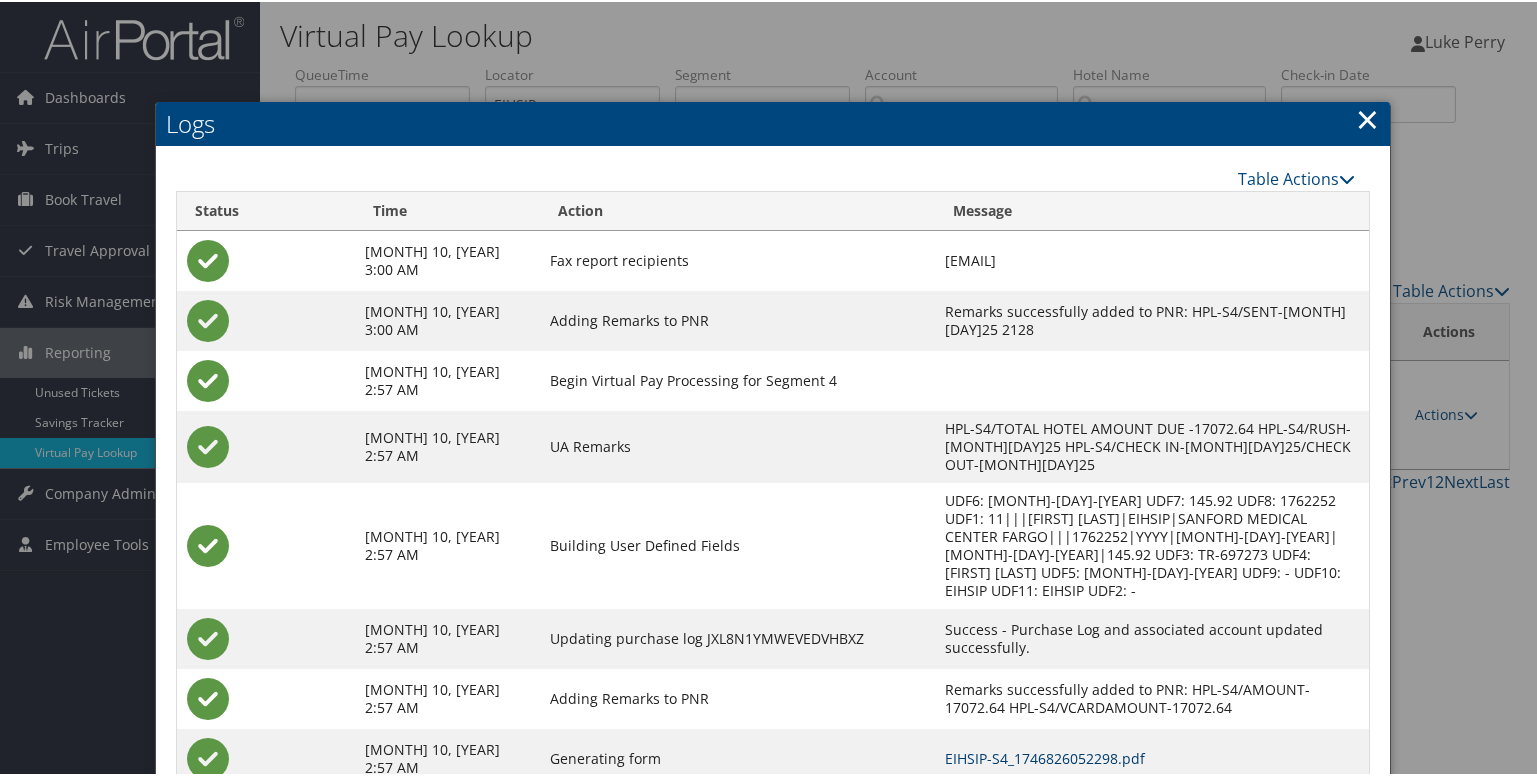 click on "EIHSIP-S4_1746826052298.pdf" at bounding box center (1045, 756) 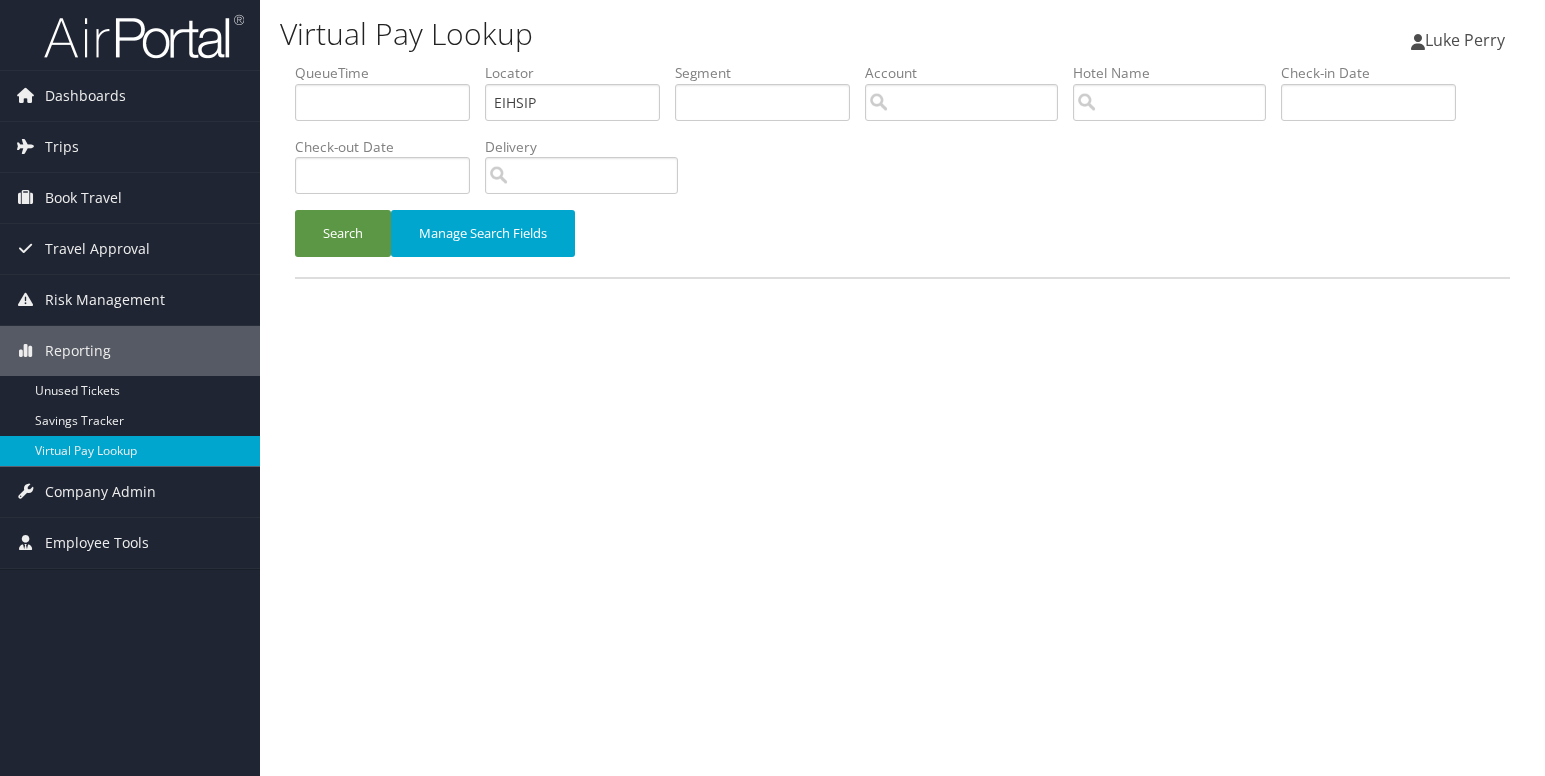 click on "EIHSIP" at bounding box center (572, 102) 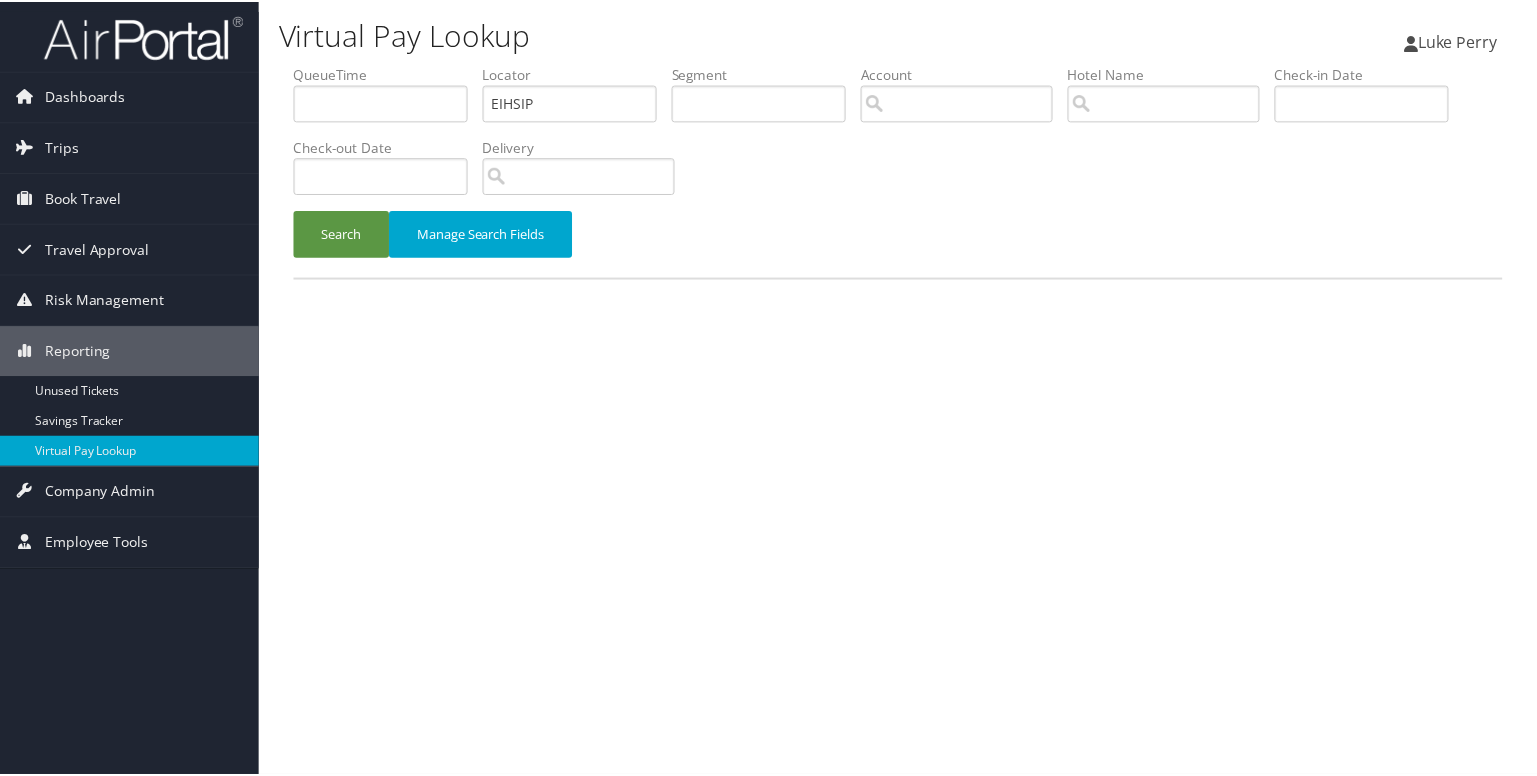 scroll, scrollTop: 0, scrollLeft: 0, axis: both 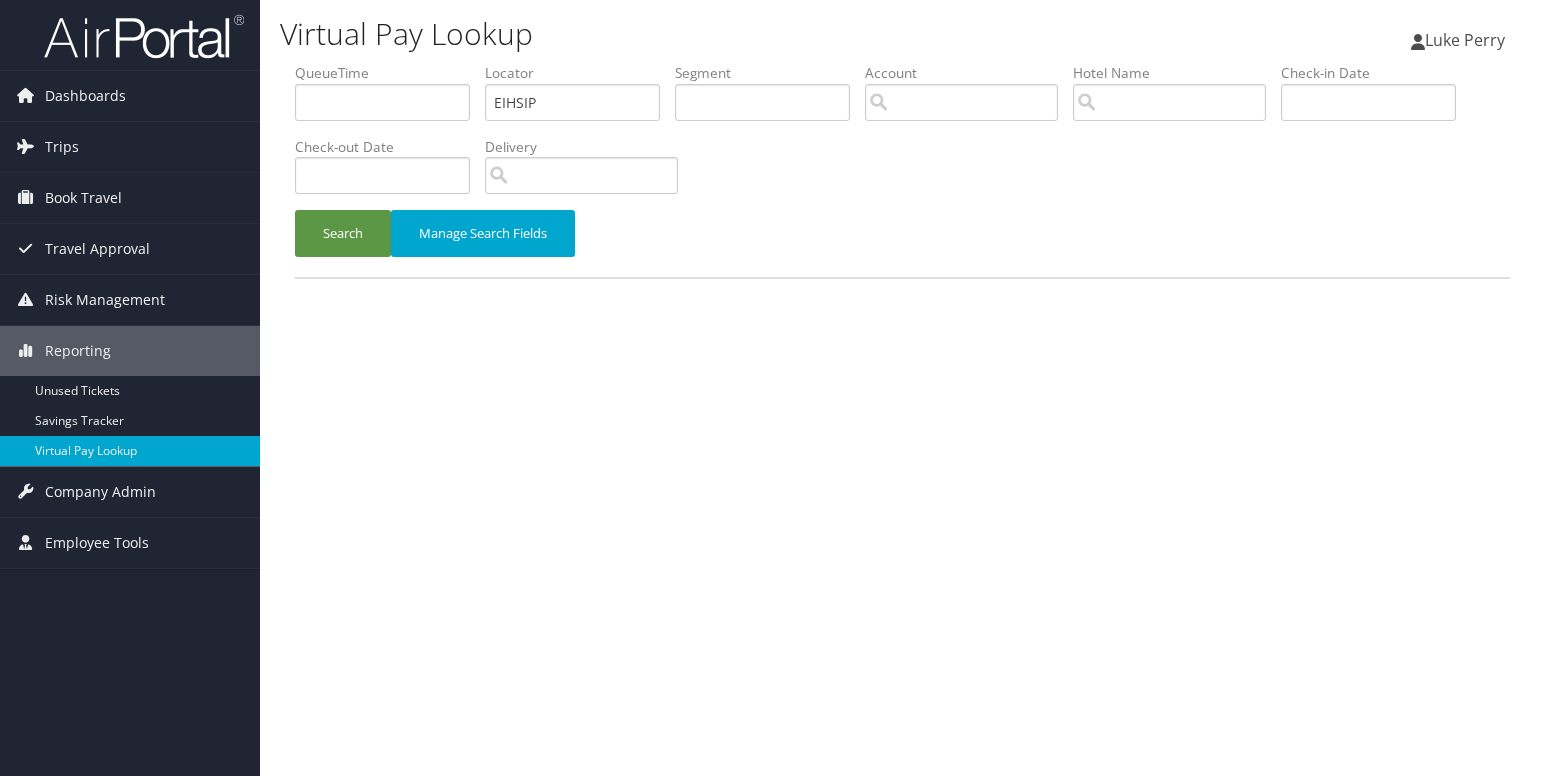 click on "EIHSIP" at bounding box center (572, 102) 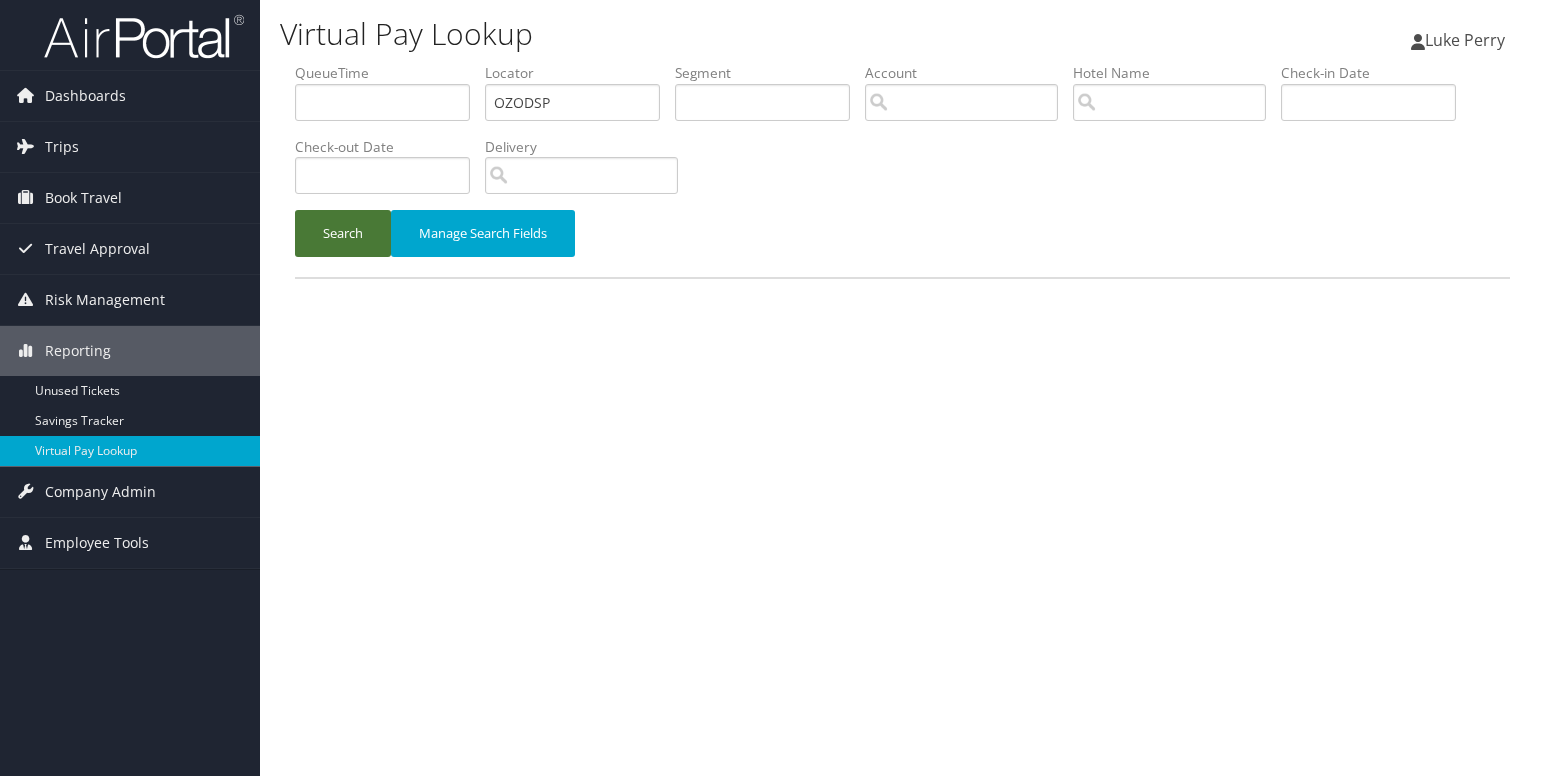 type on "OZODSP" 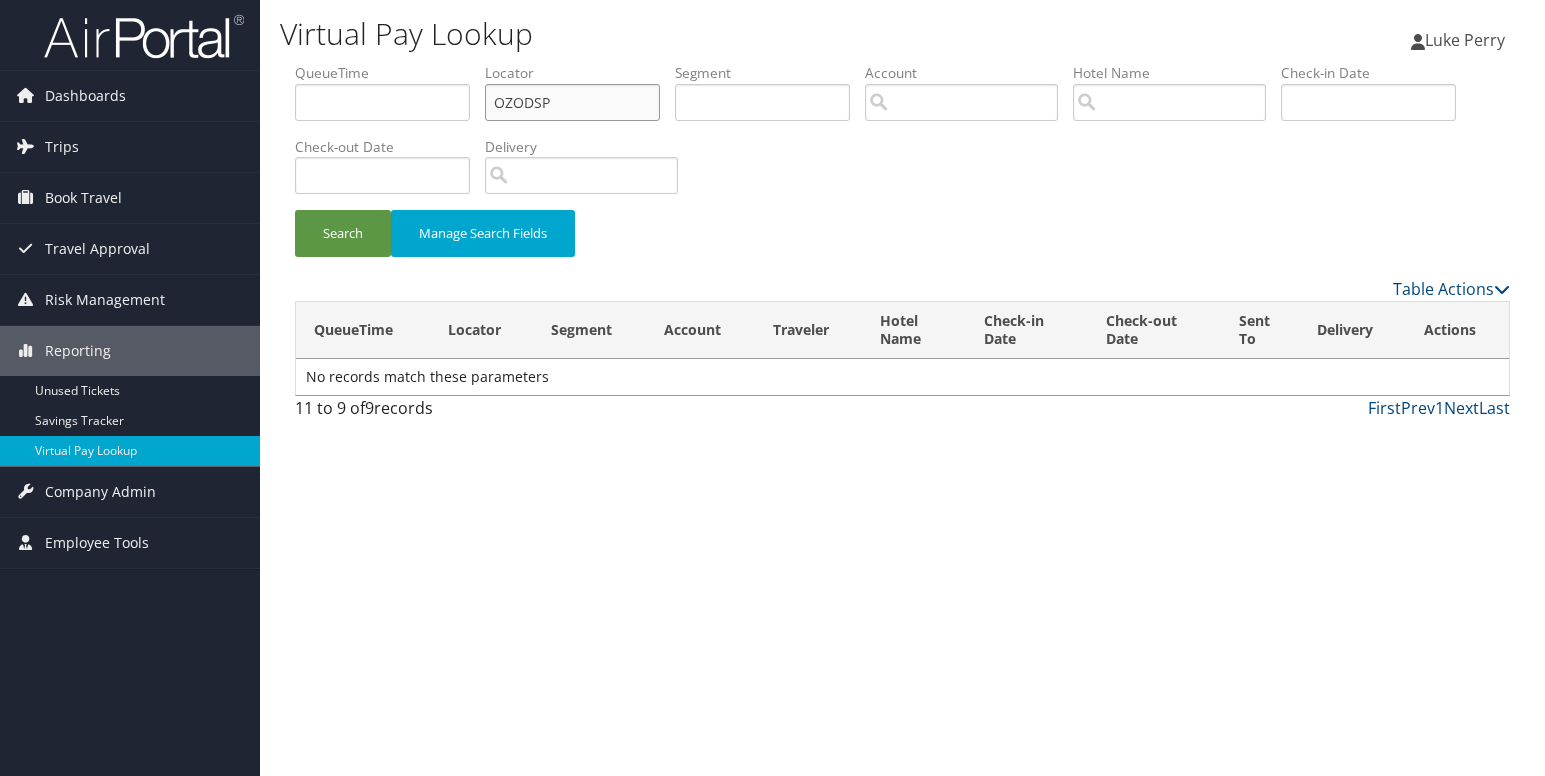 click on "OZODSP" at bounding box center [572, 102] 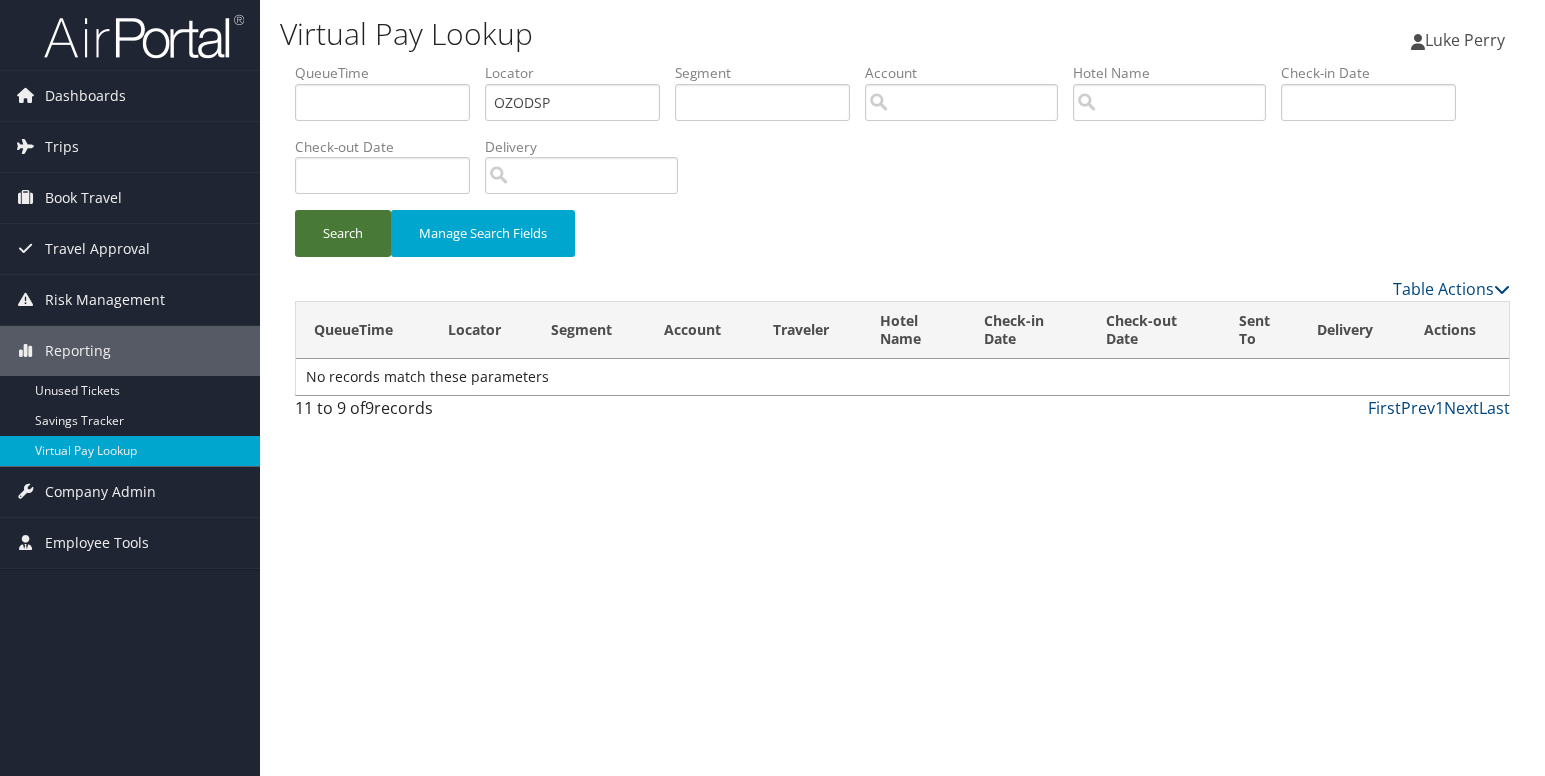 click on "Search" at bounding box center (343, 233) 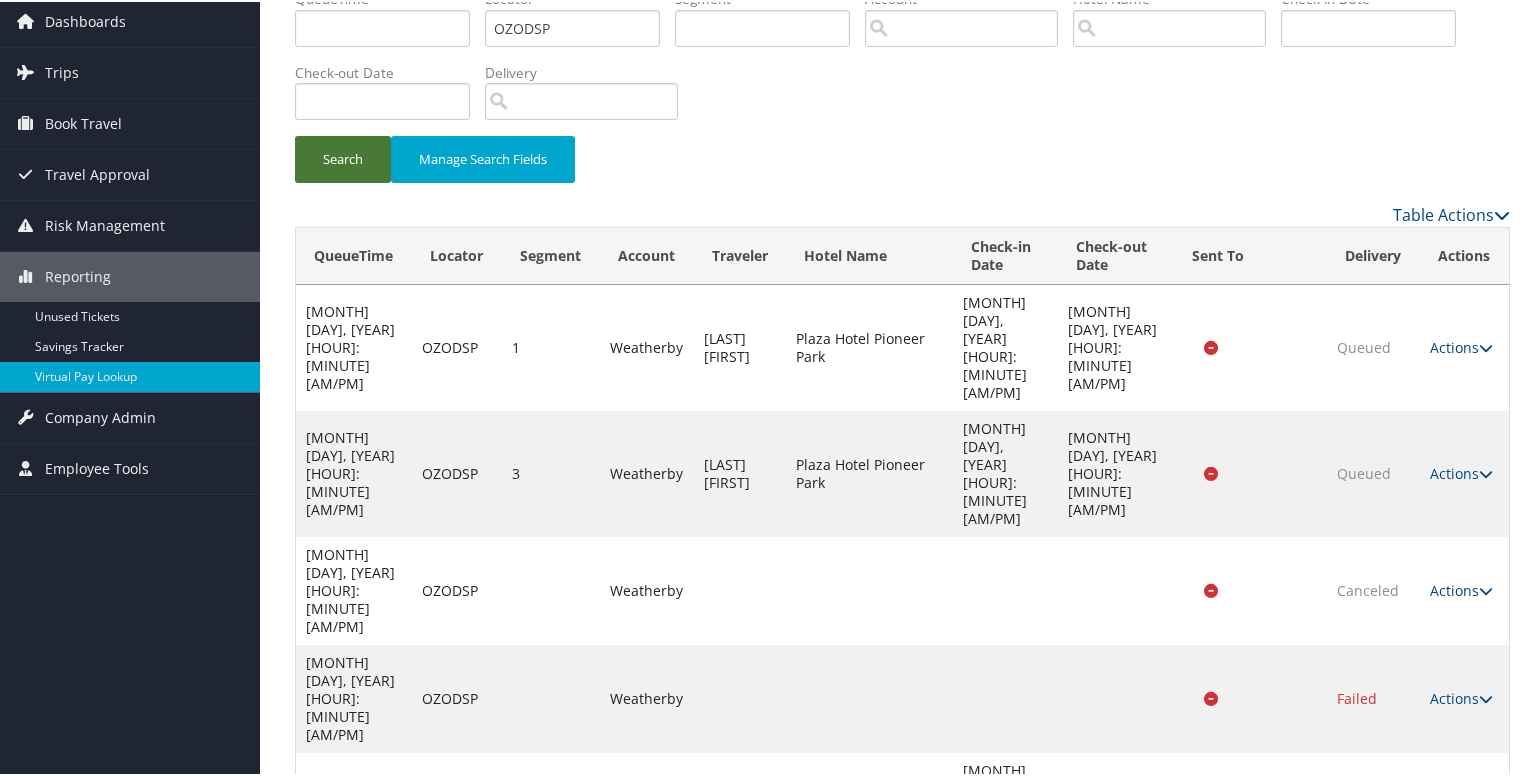 scroll, scrollTop: 230, scrollLeft: 0, axis: vertical 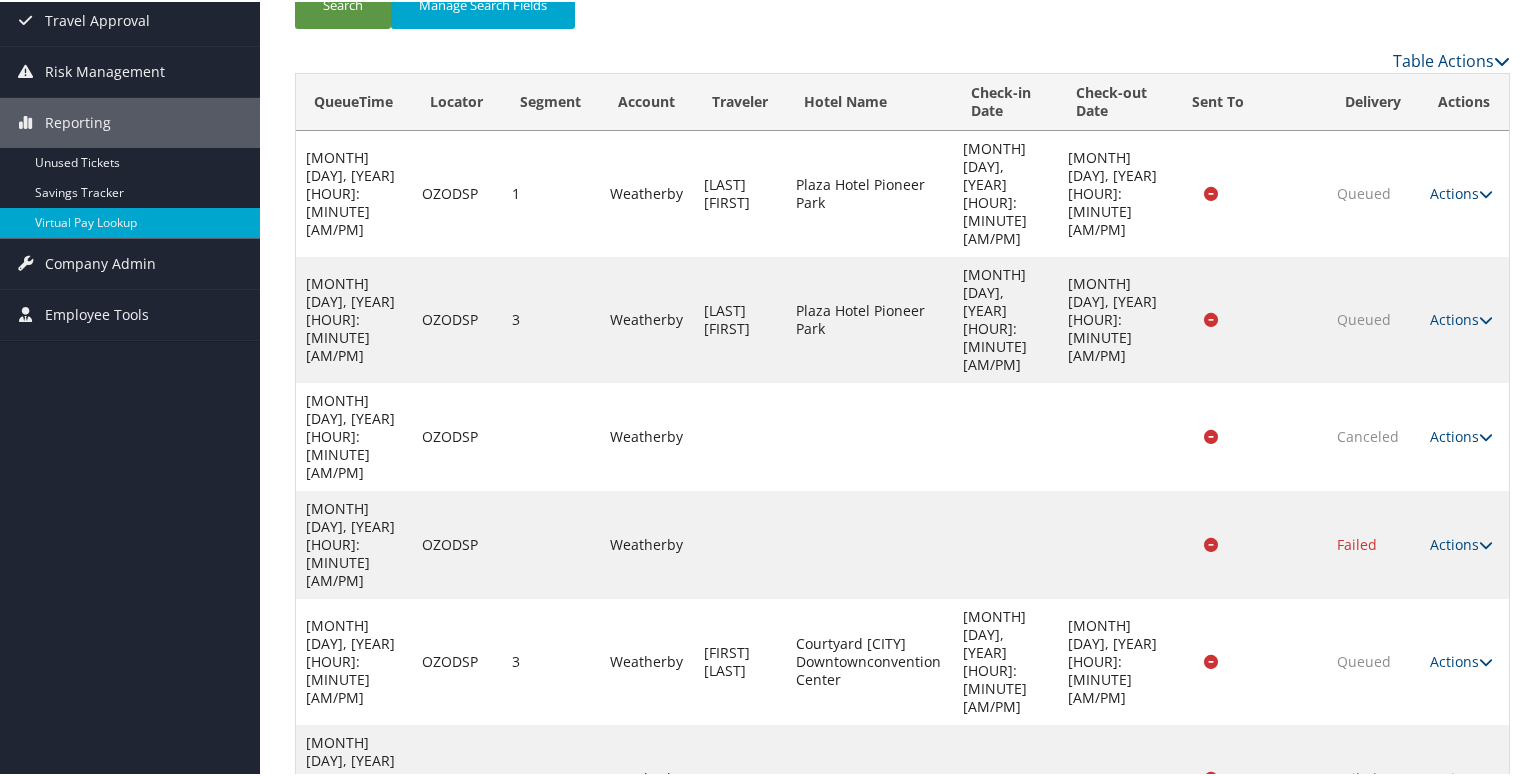 click on "Actions" at bounding box center [1461, 1145] 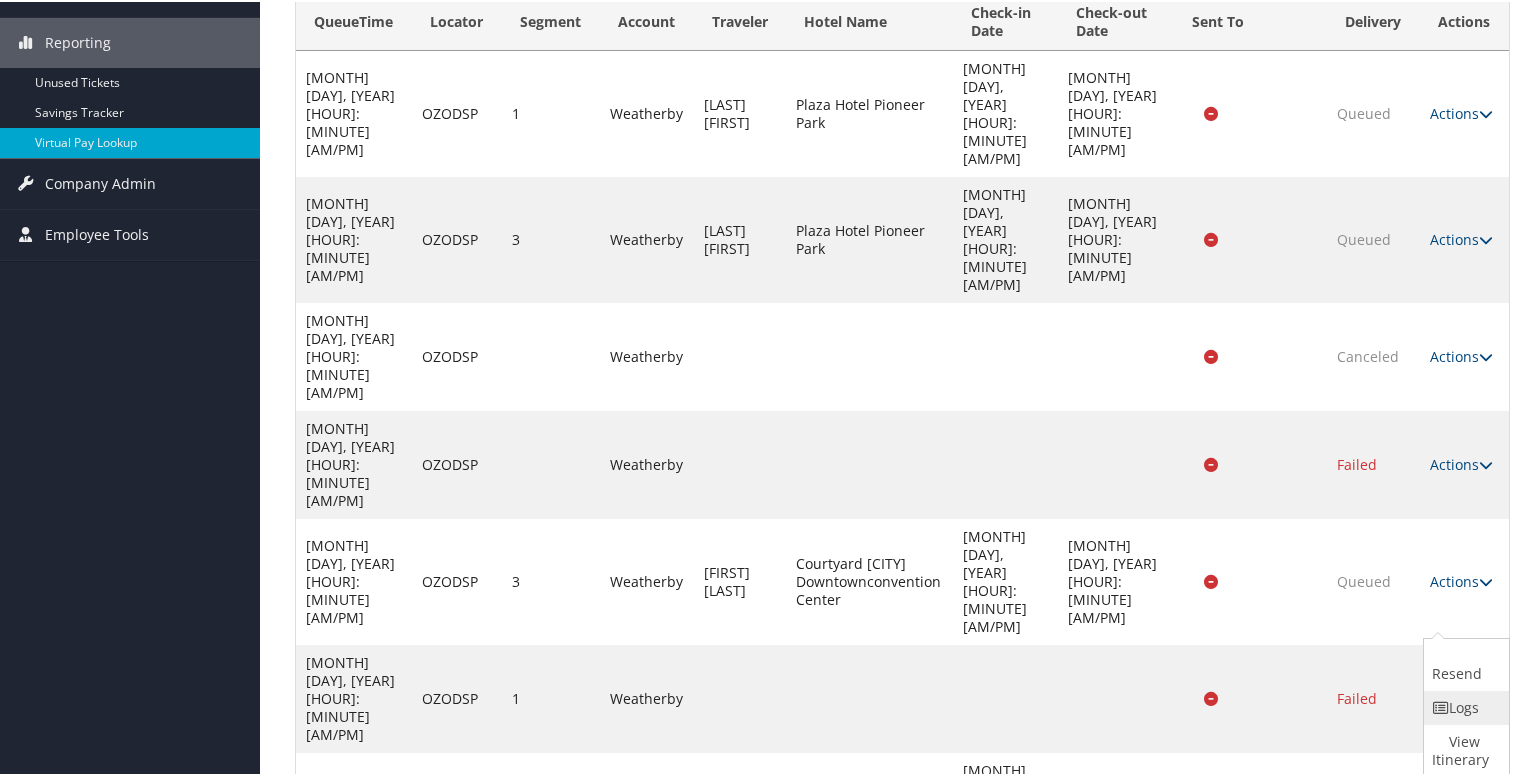 click at bounding box center [1441, 706] 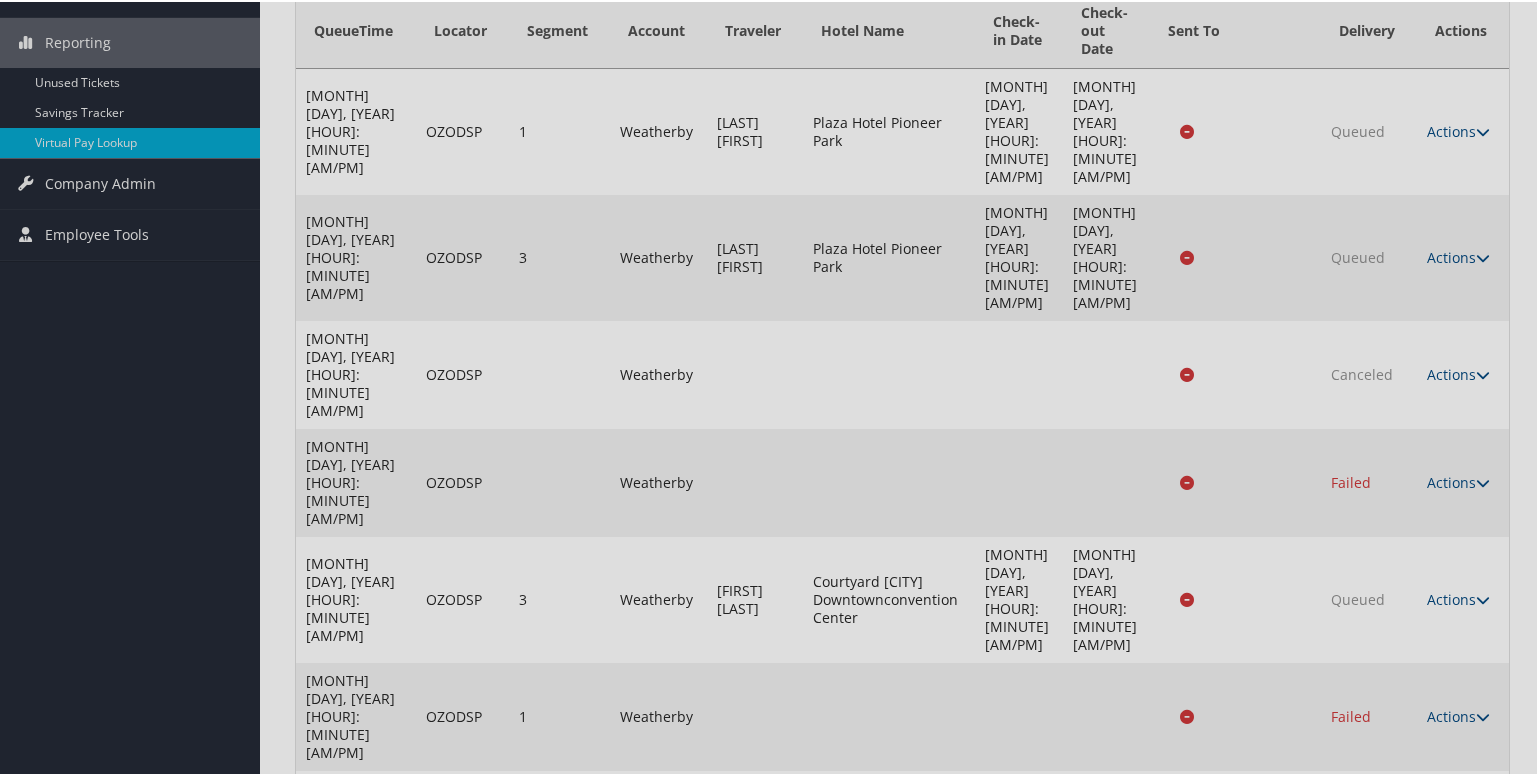 scroll, scrollTop: 230, scrollLeft: 0, axis: vertical 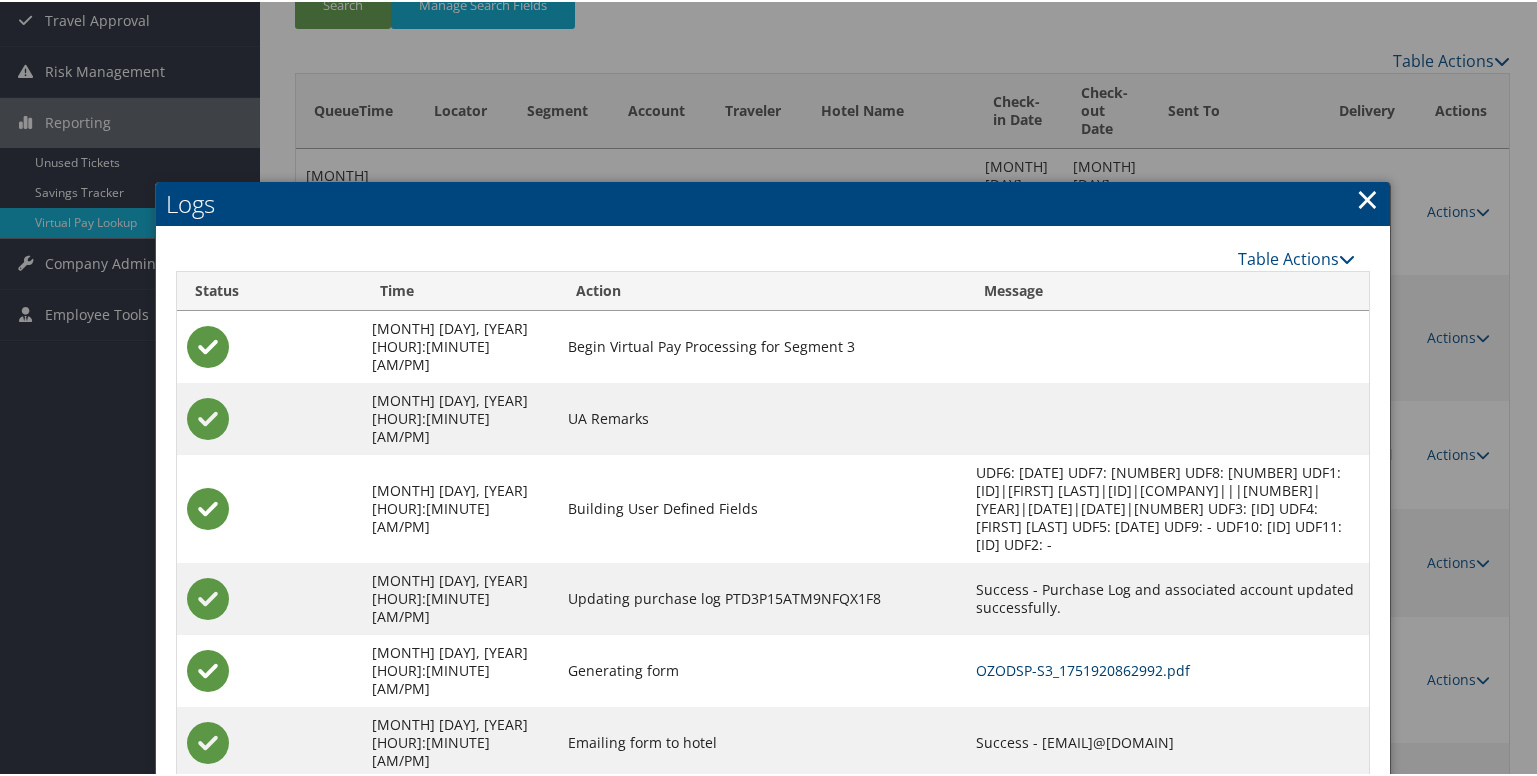 click on "OZODSP-S3_1751920862992.pdf" at bounding box center (1083, 668) 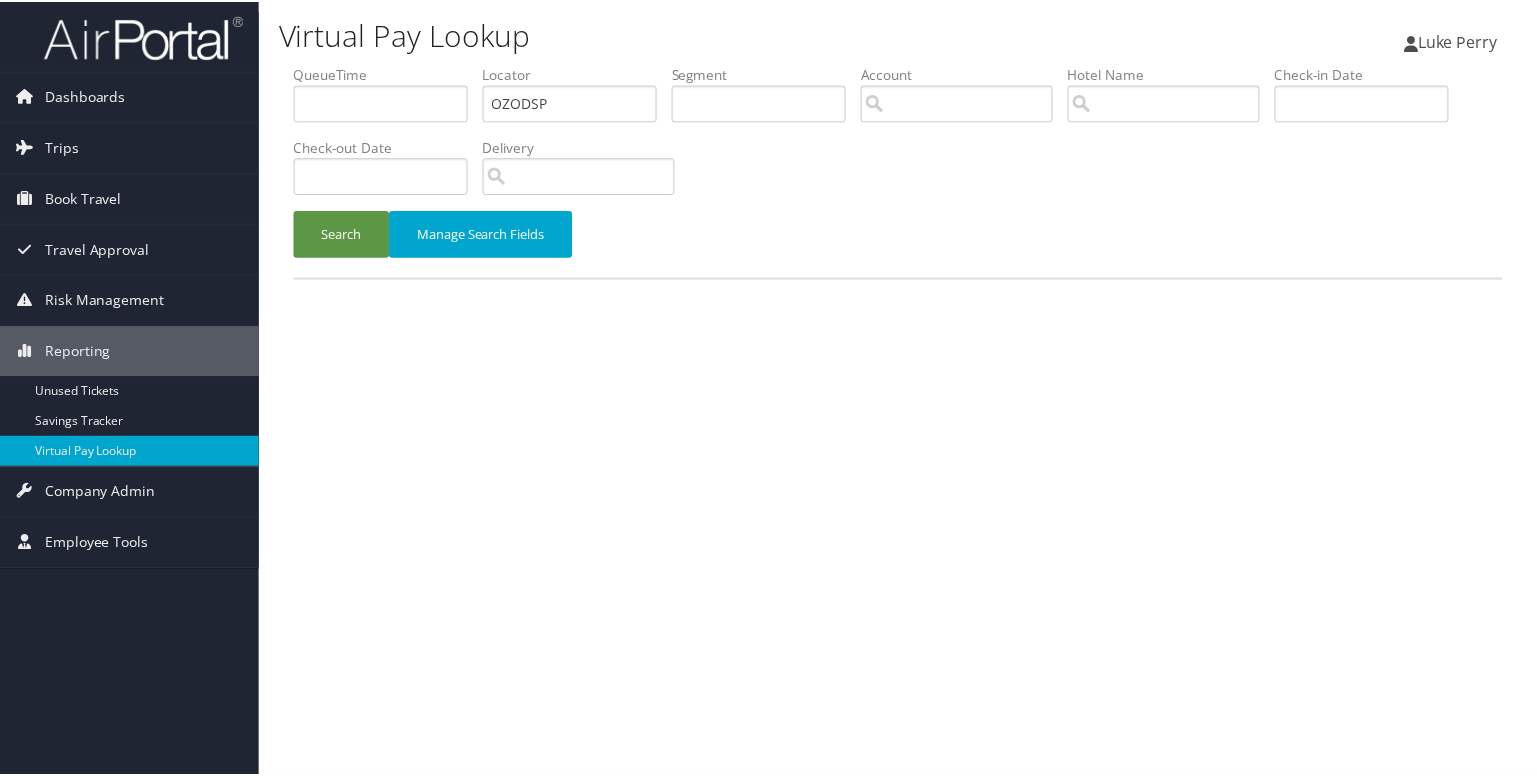 scroll, scrollTop: 0, scrollLeft: 0, axis: both 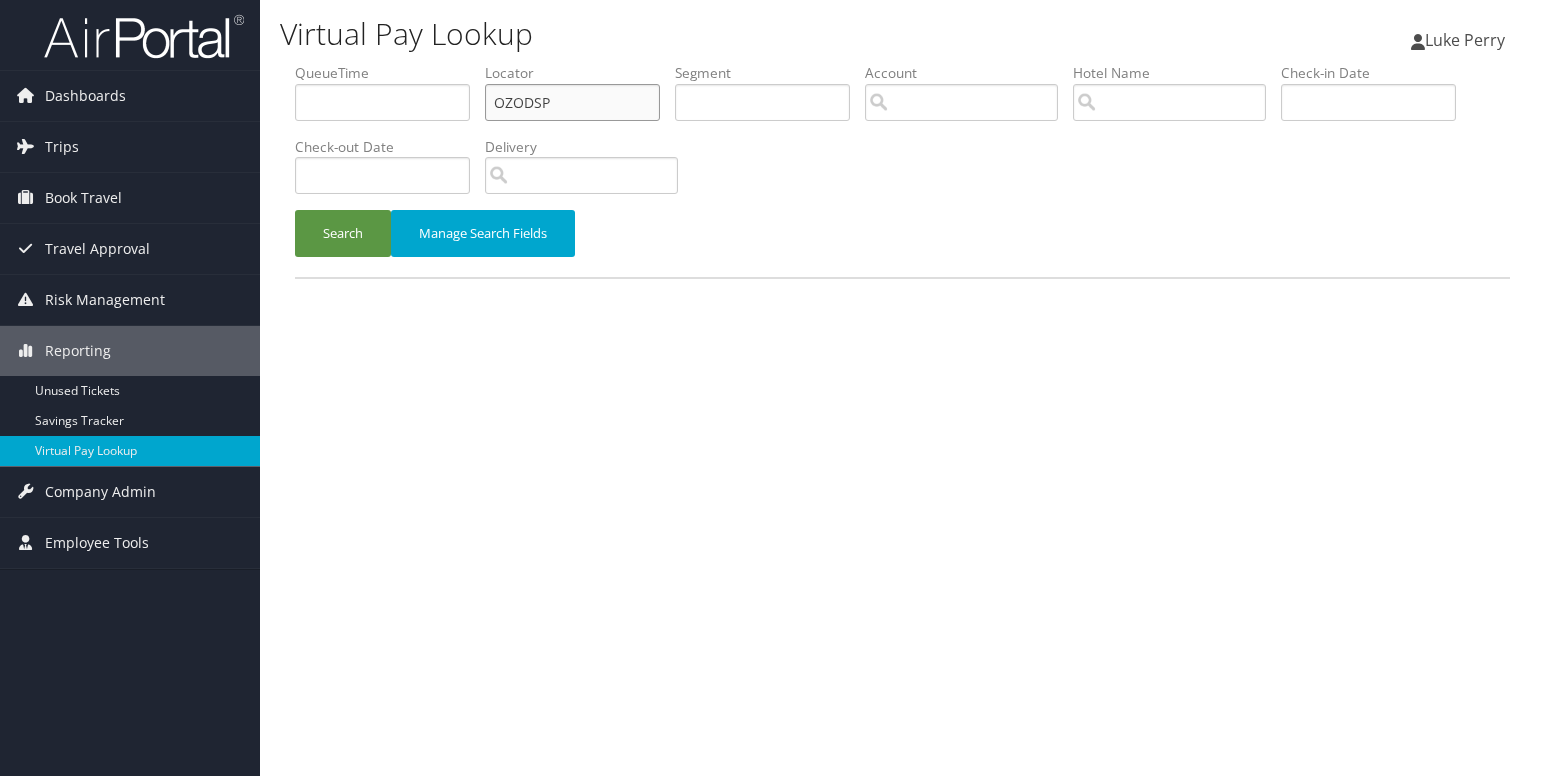 click on "OZODSP" at bounding box center (572, 102) 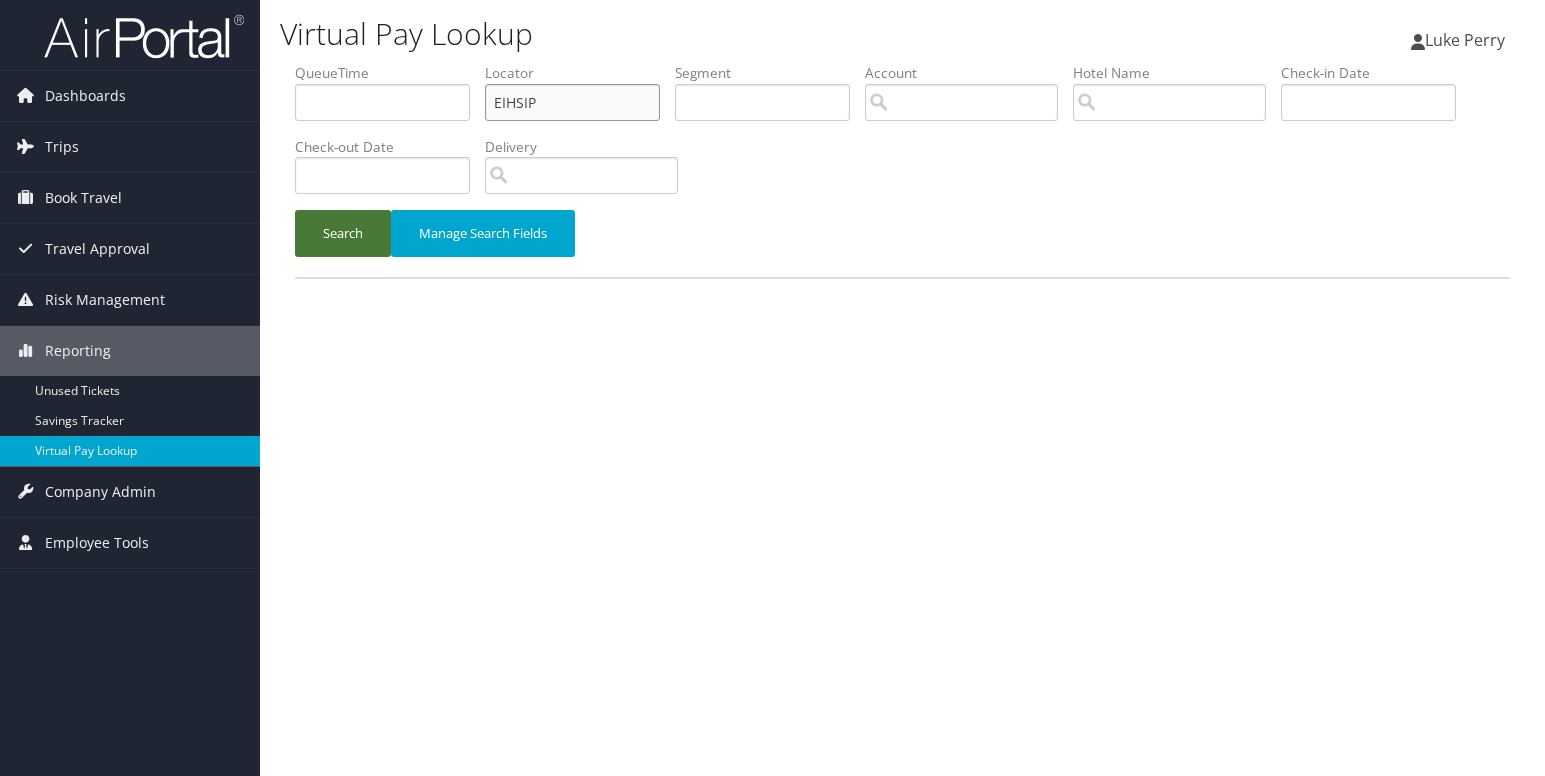 type on "EIHSIP" 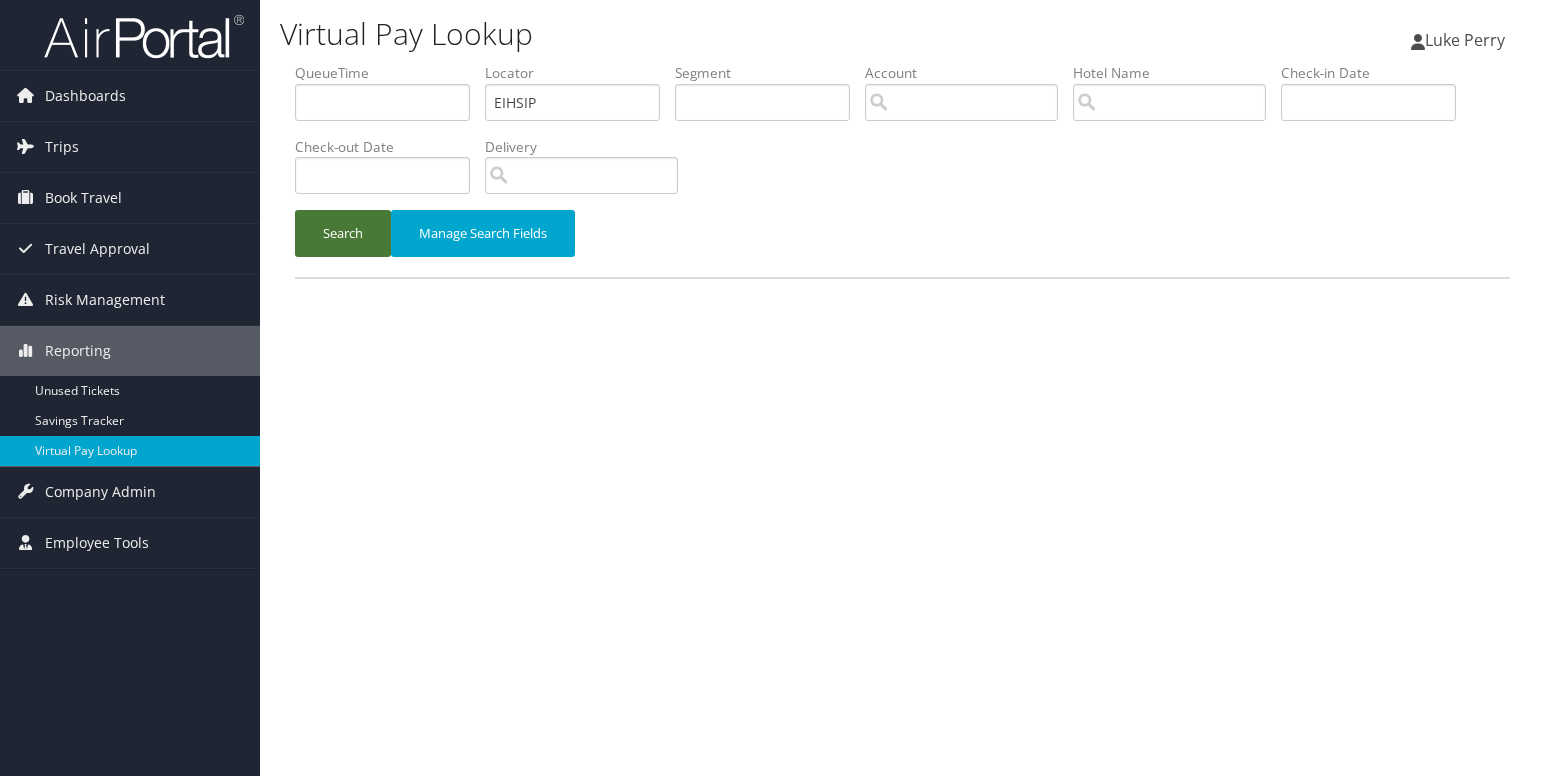 click on "Search" at bounding box center (343, 233) 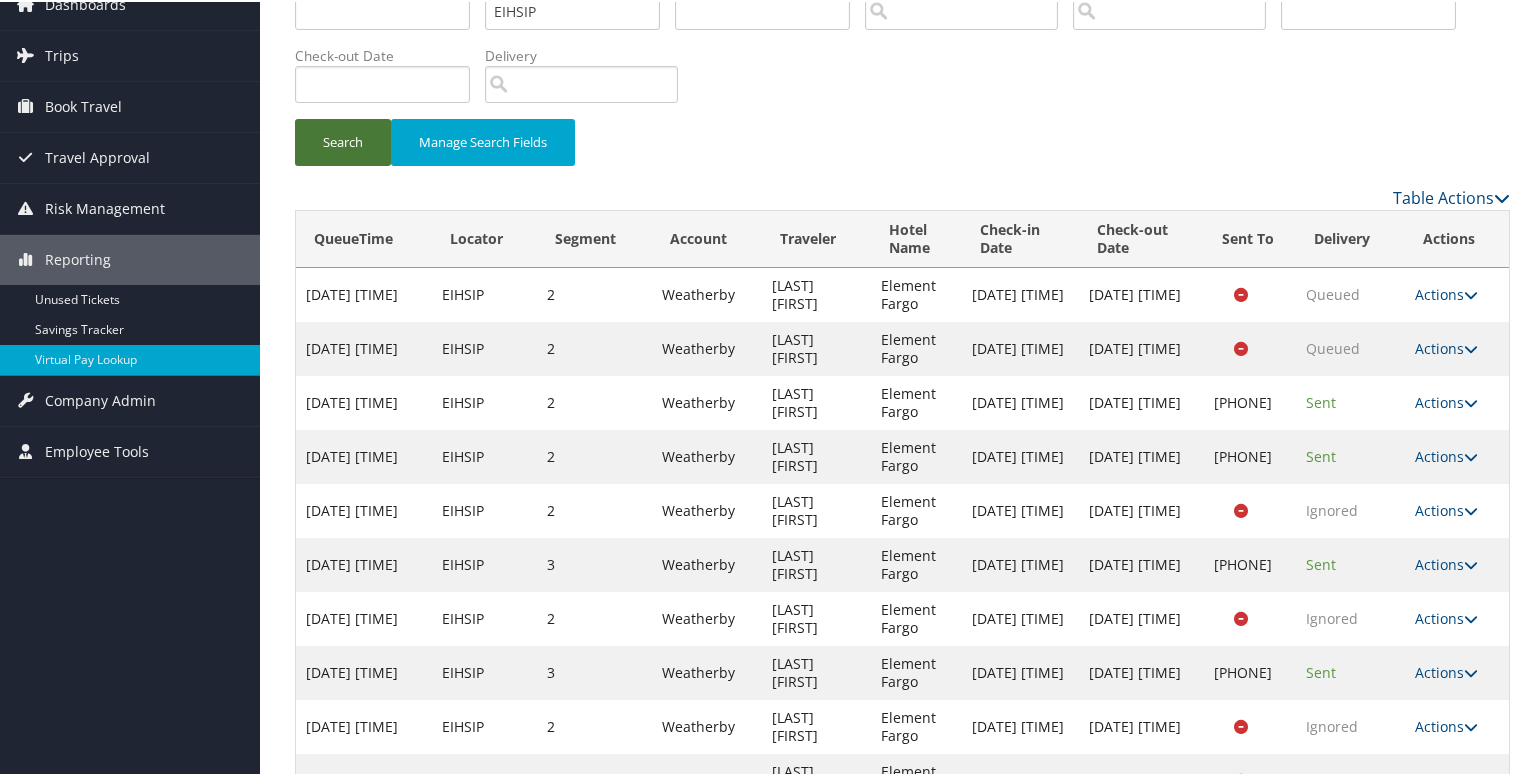 scroll, scrollTop: 158, scrollLeft: 0, axis: vertical 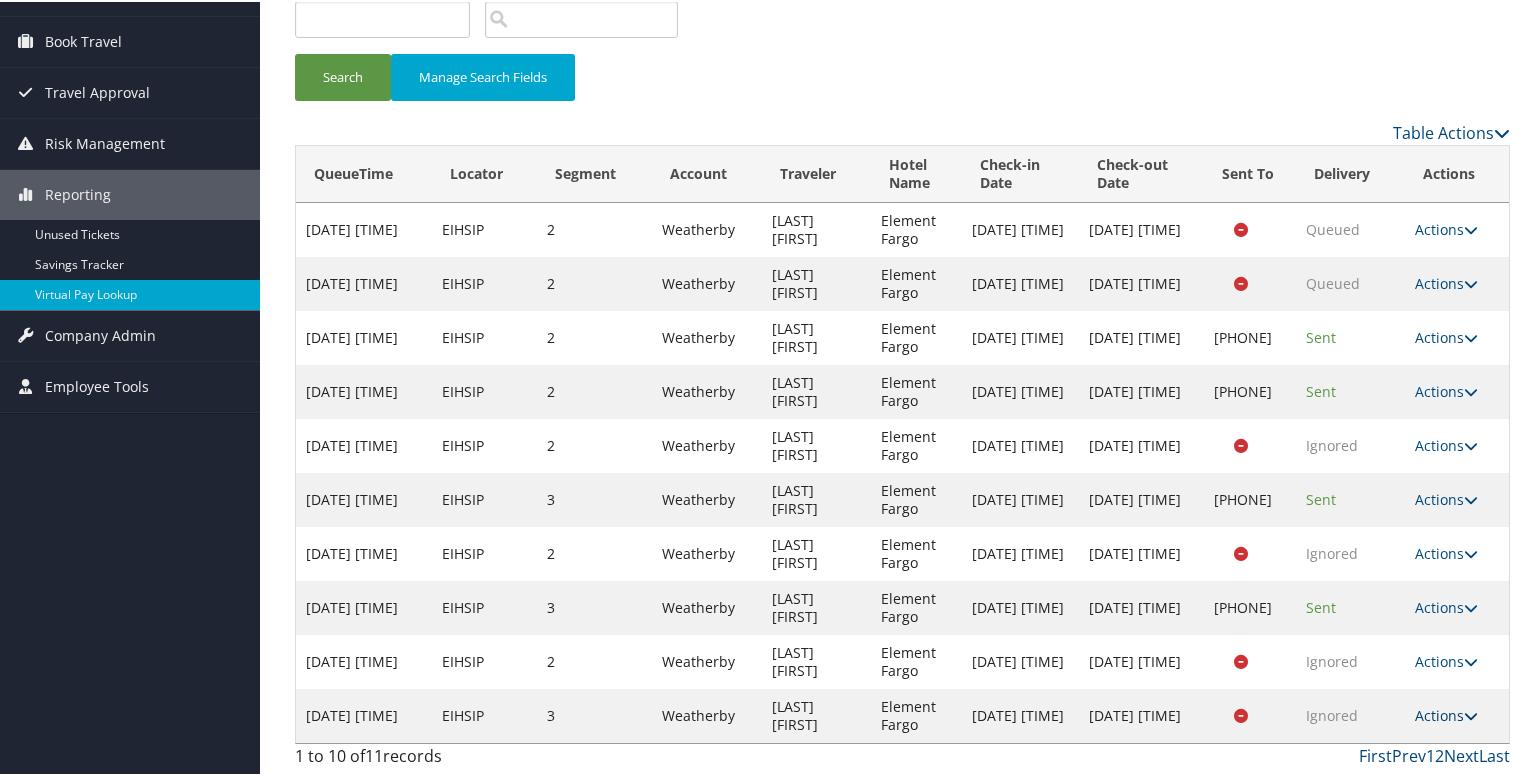 click on "Actions" at bounding box center [1446, 713] 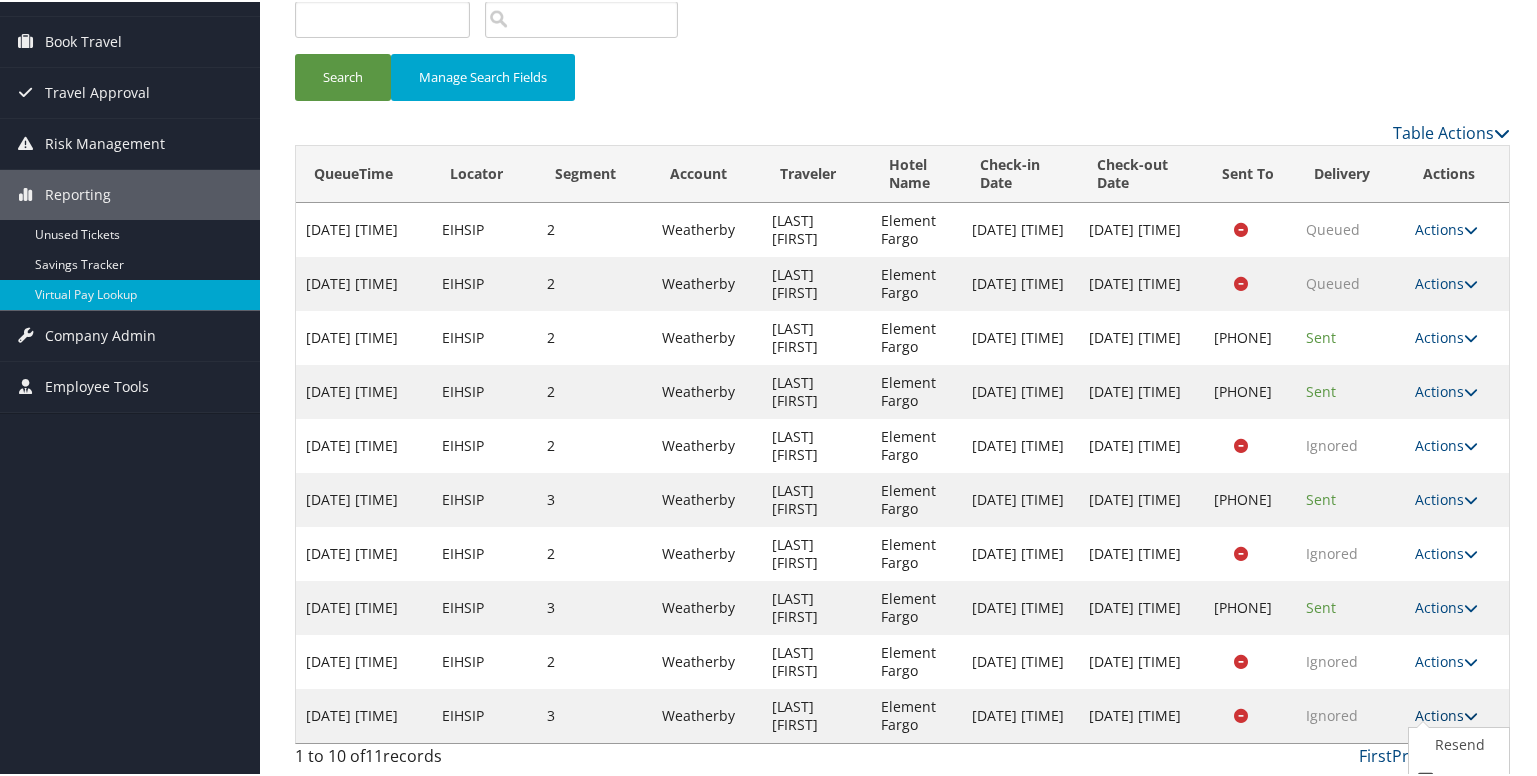 scroll, scrollTop: 229, scrollLeft: 0, axis: vertical 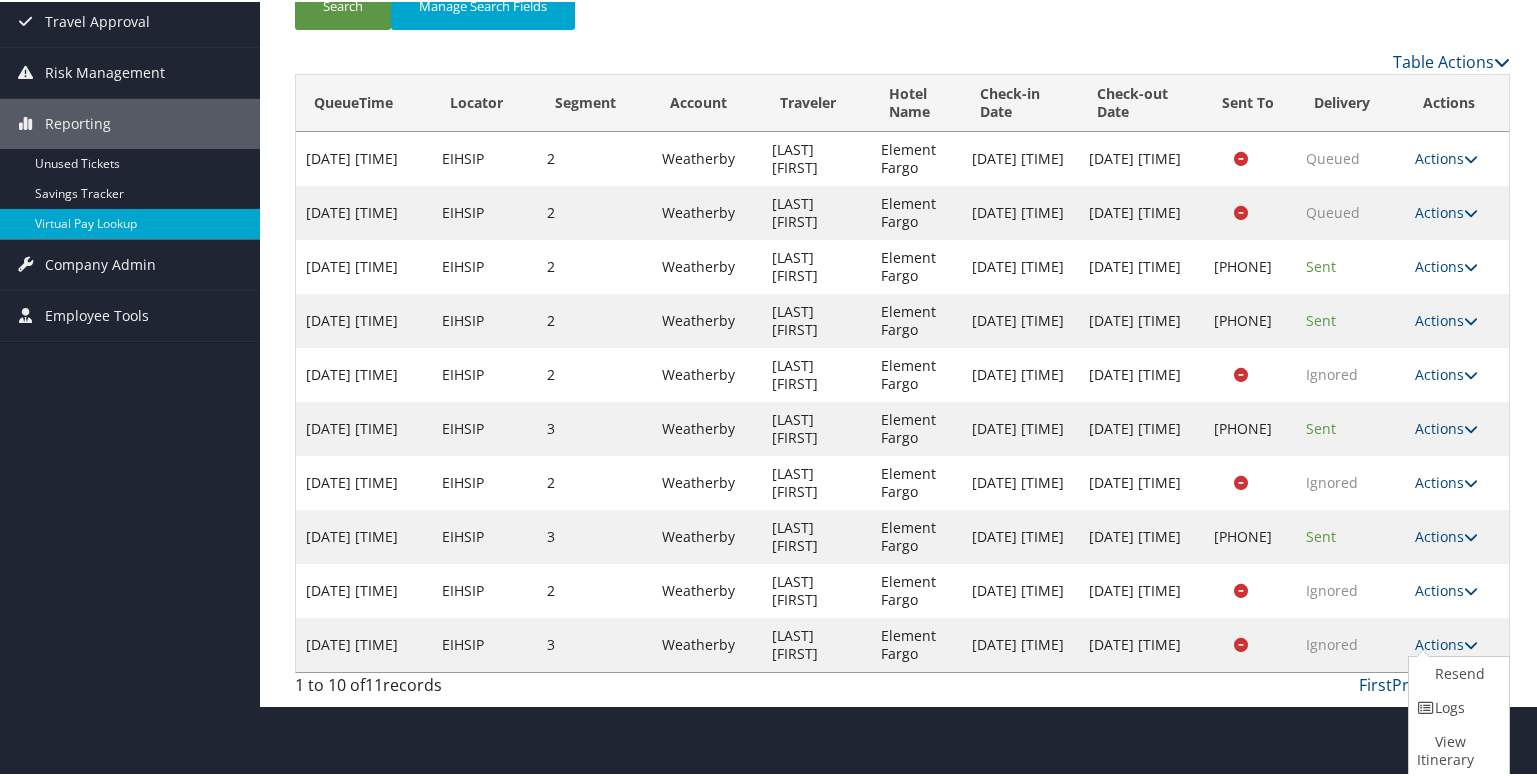 click on "First Prev 1 2 Next Last" at bounding box center (1058, 683) 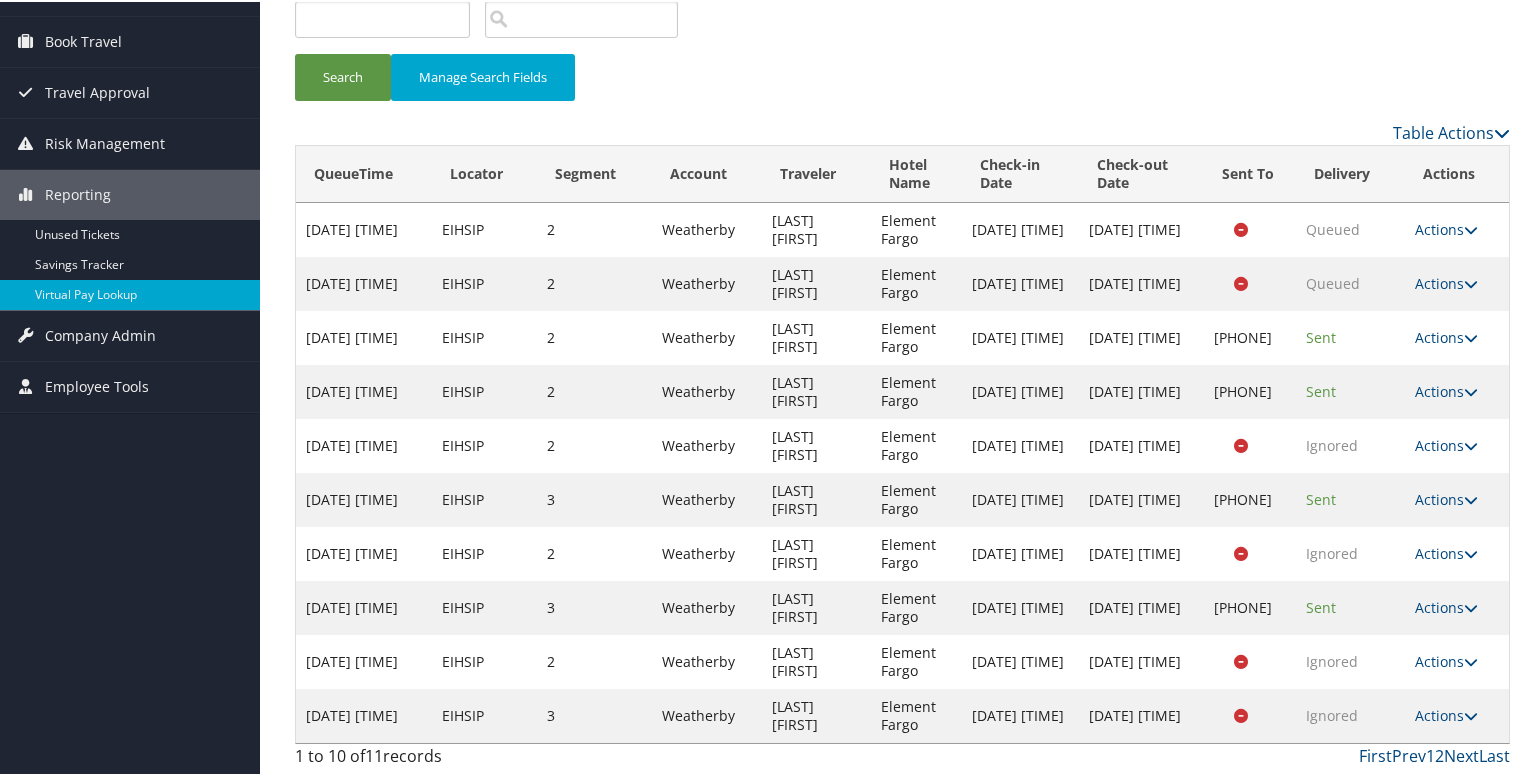 scroll, scrollTop: 158, scrollLeft: 0, axis: vertical 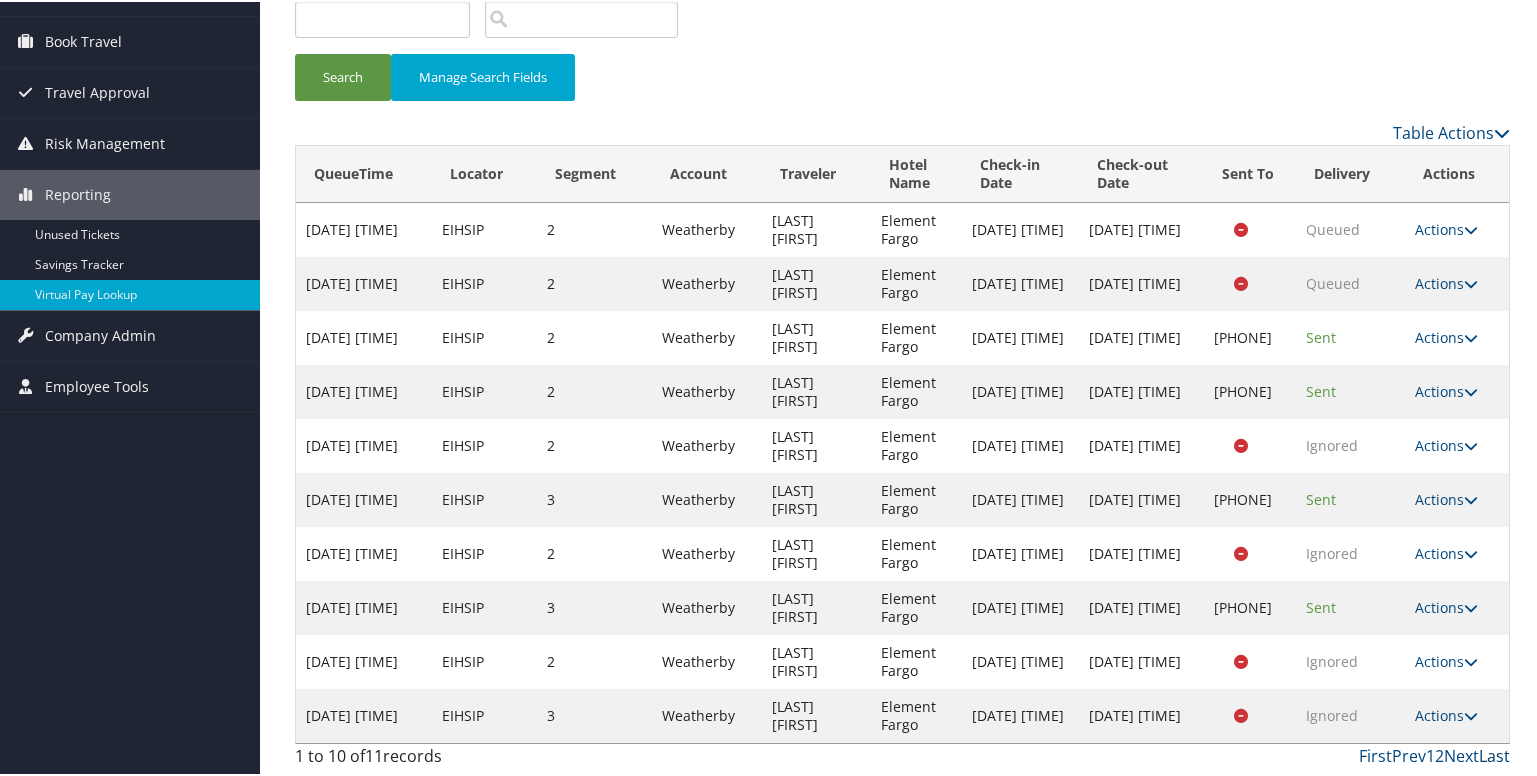 click on "Last" at bounding box center [1494, 754] 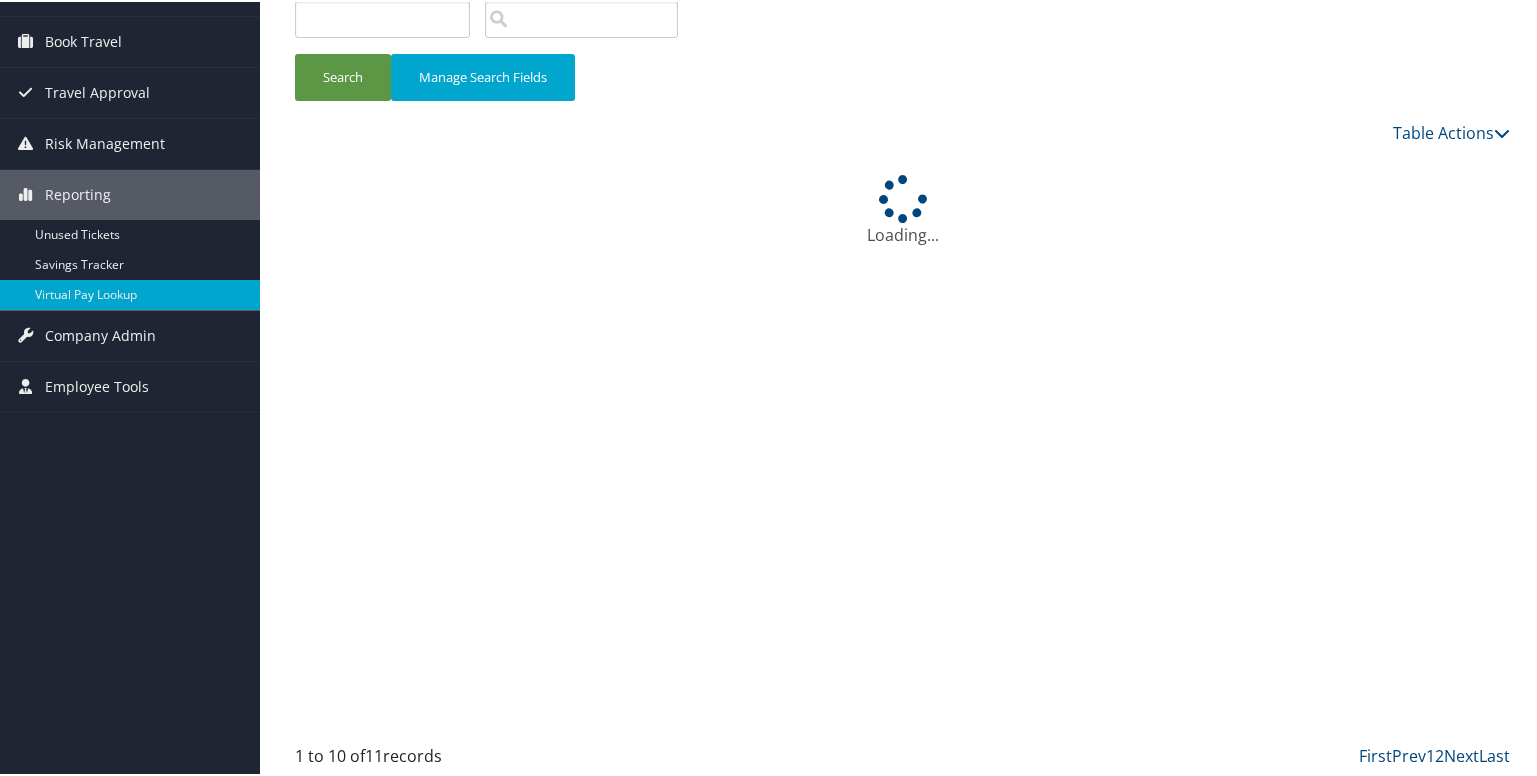 scroll, scrollTop: 0, scrollLeft: 0, axis: both 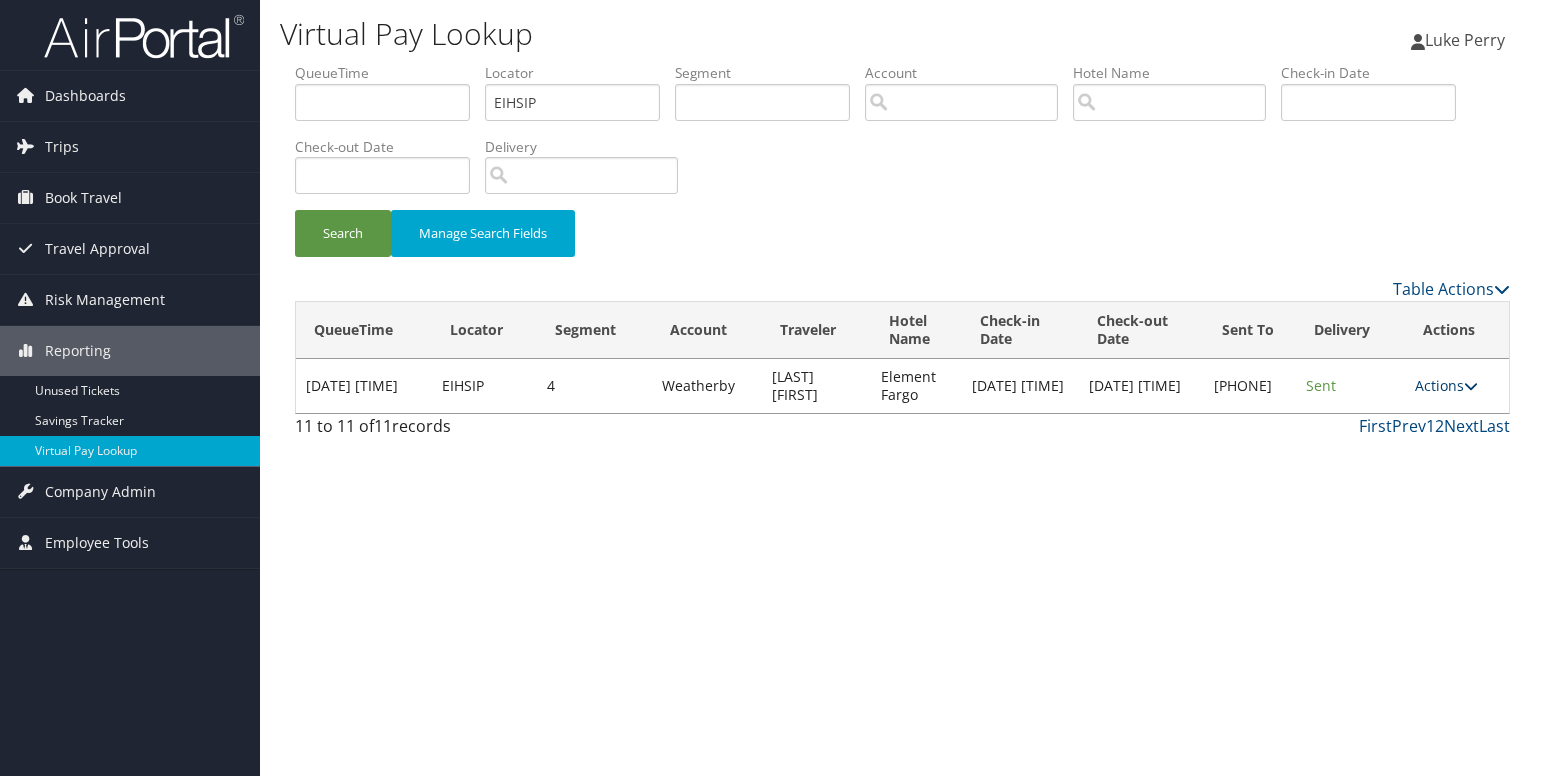 click on "Actions" at bounding box center (1446, 385) 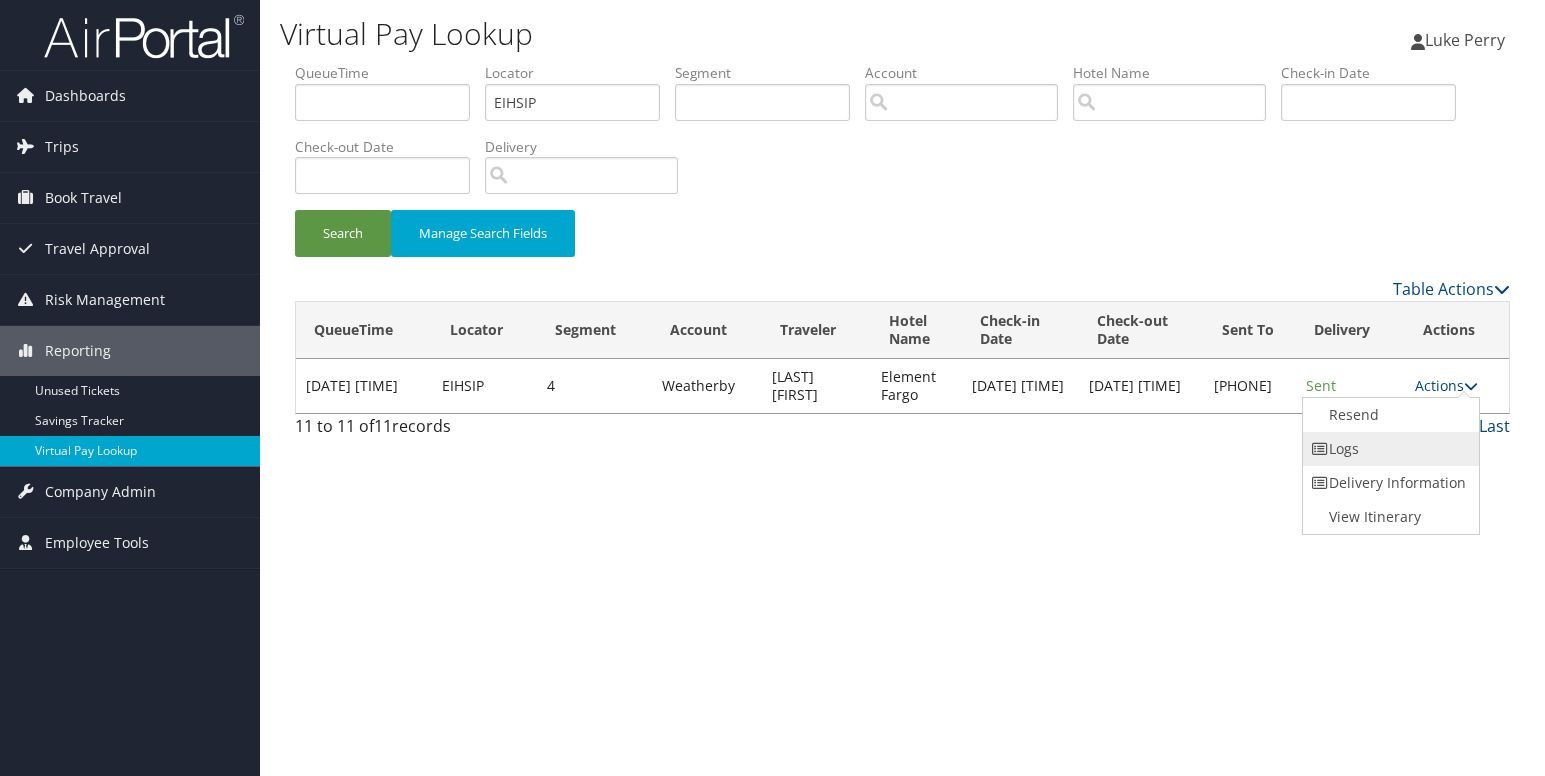 click on "Logs" at bounding box center (1388, 449) 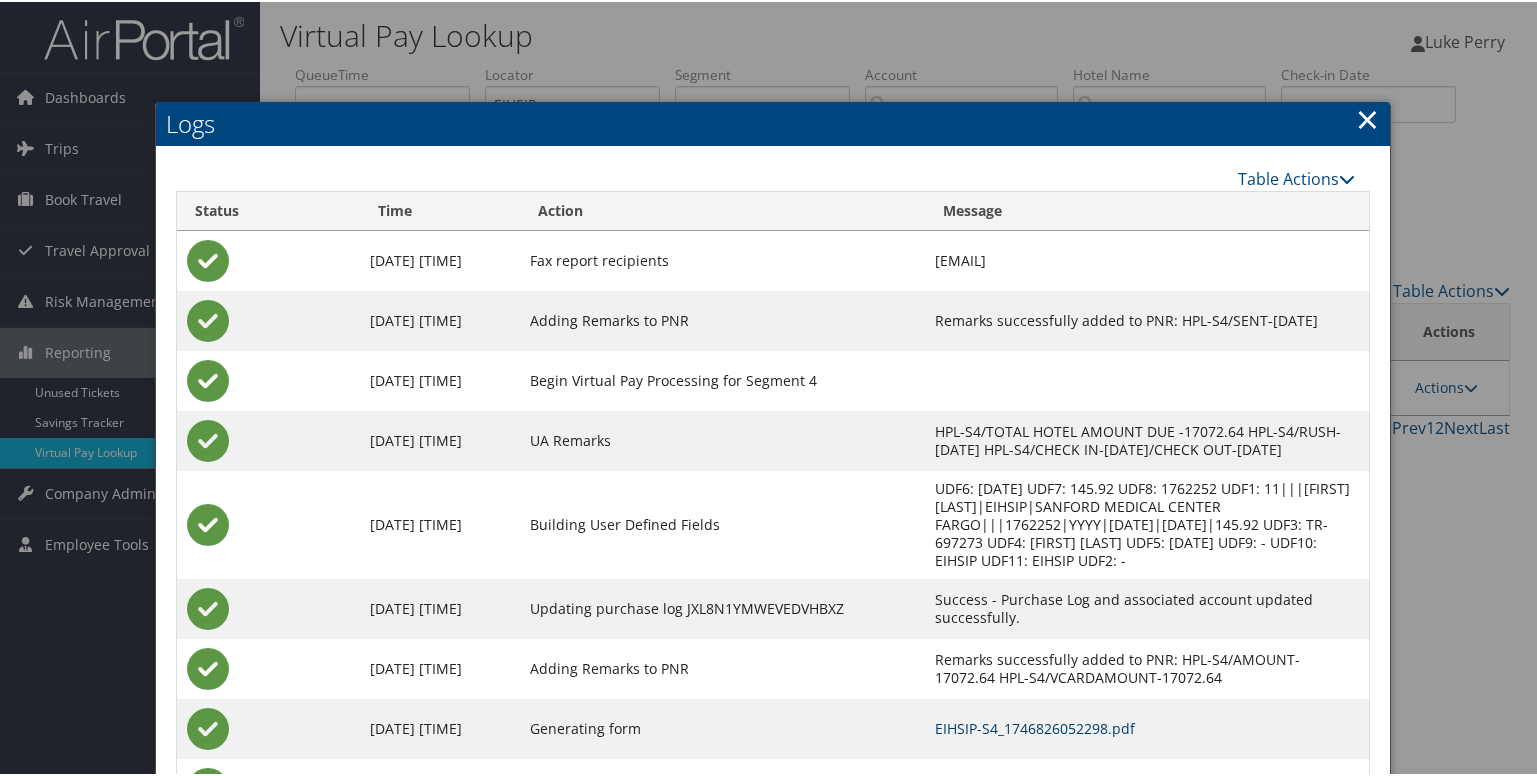 click on "EIHSIP-S4_1746826052298.pdf" at bounding box center [1035, 726] 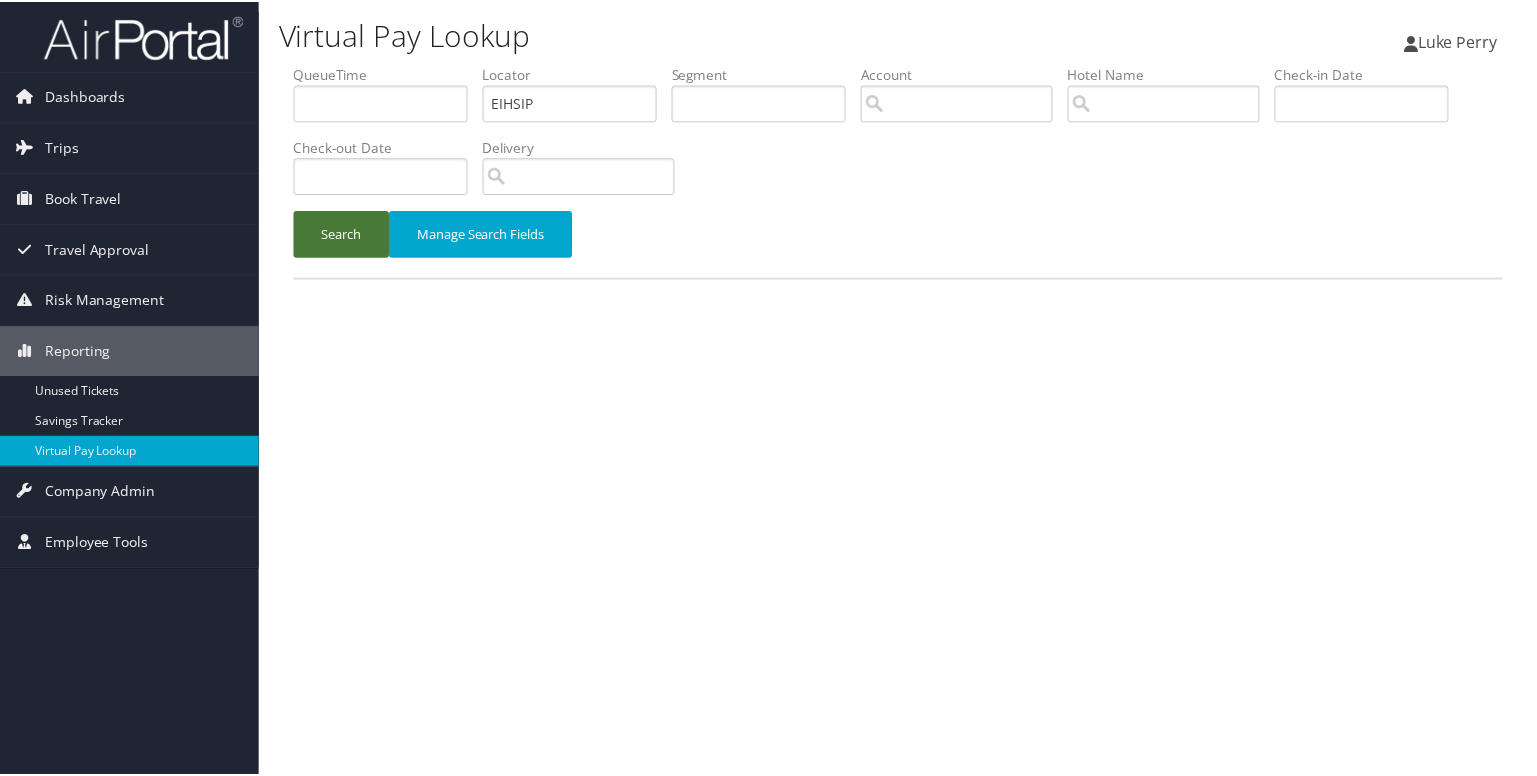 scroll, scrollTop: 0, scrollLeft: 0, axis: both 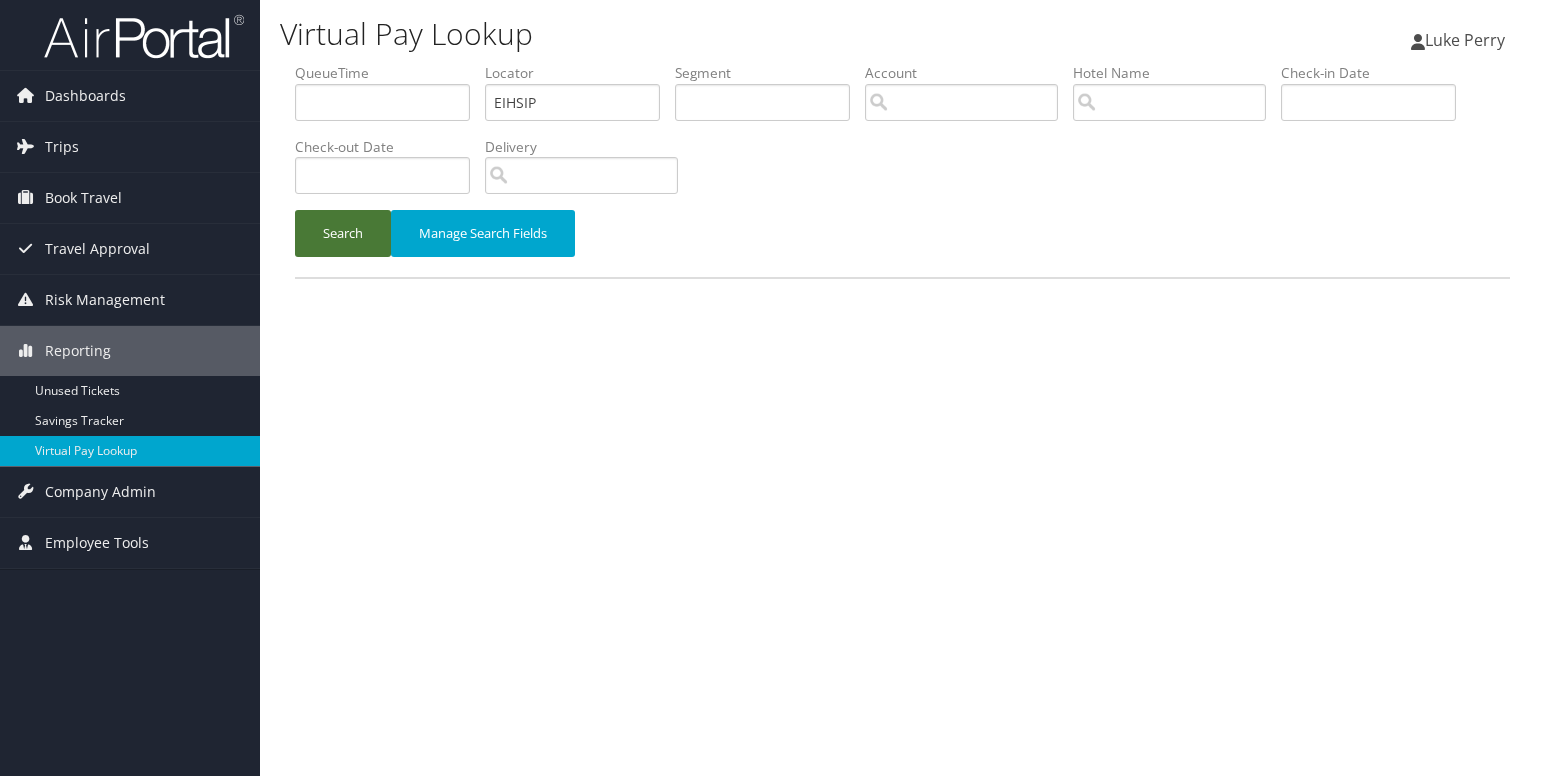 click on "Search" at bounding box center (343, 233) 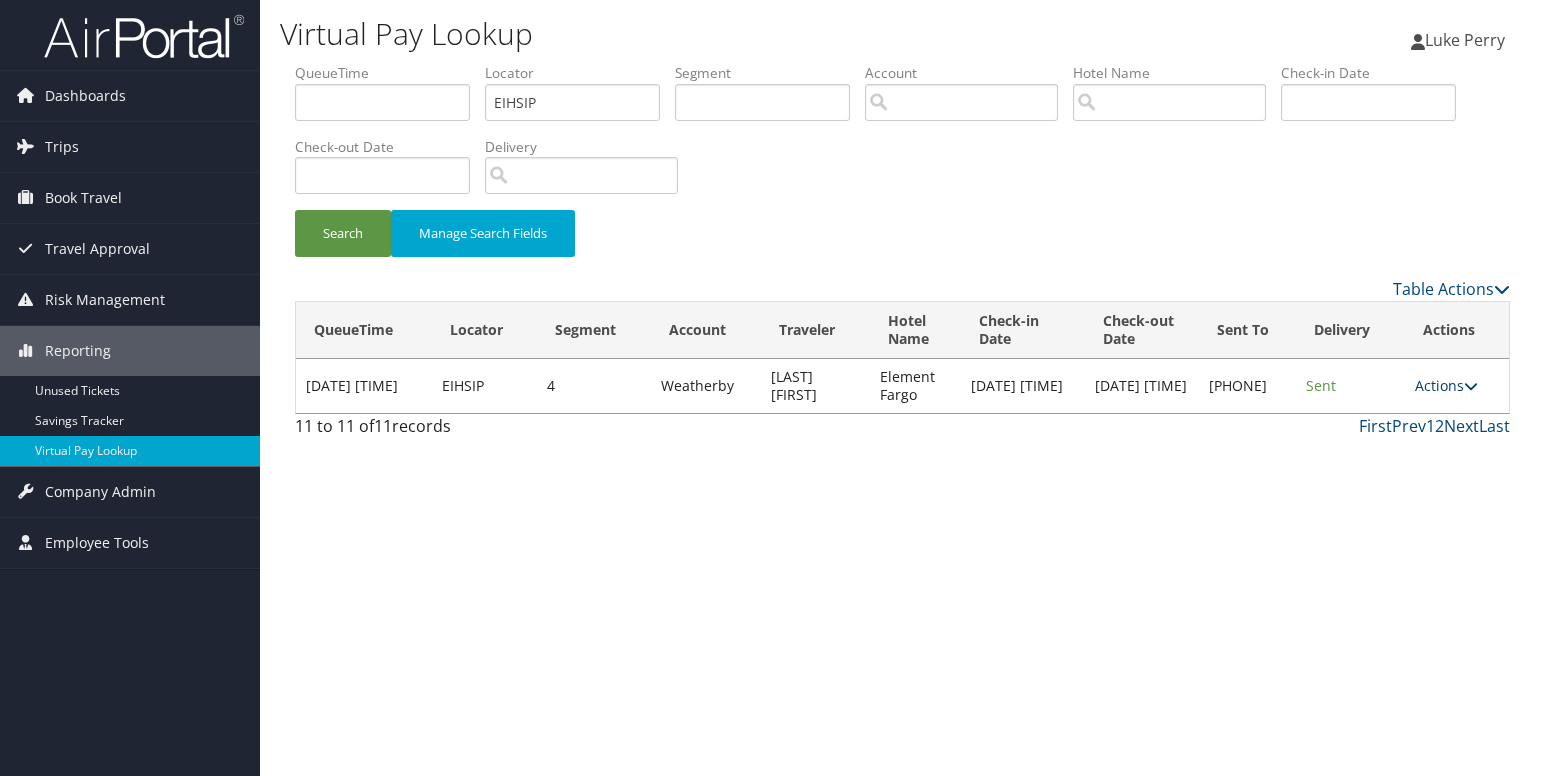 click on "Actions" at bounding box center [1446, 385] 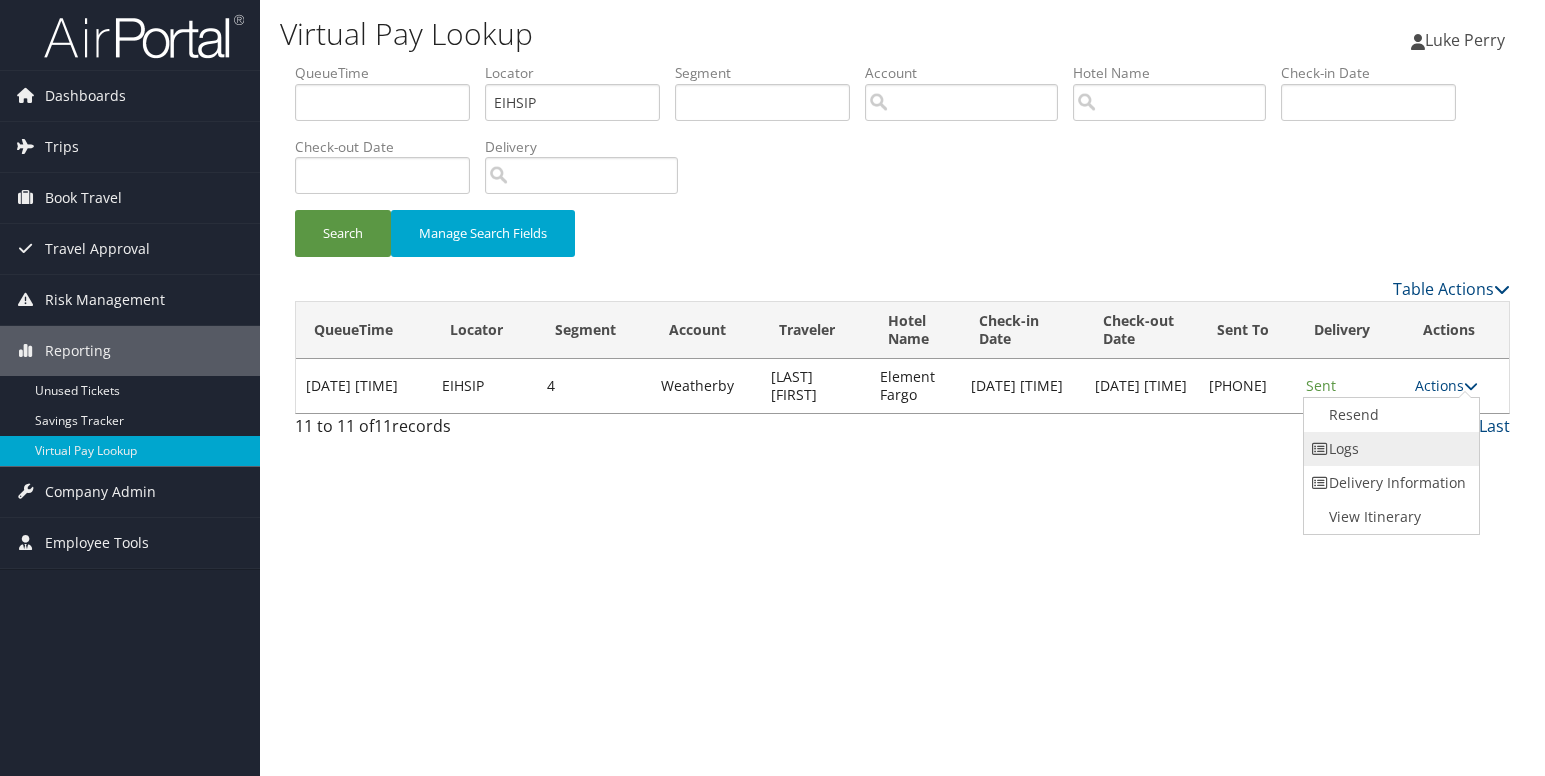 click on "Logs" at bounding box center (1389, 449) 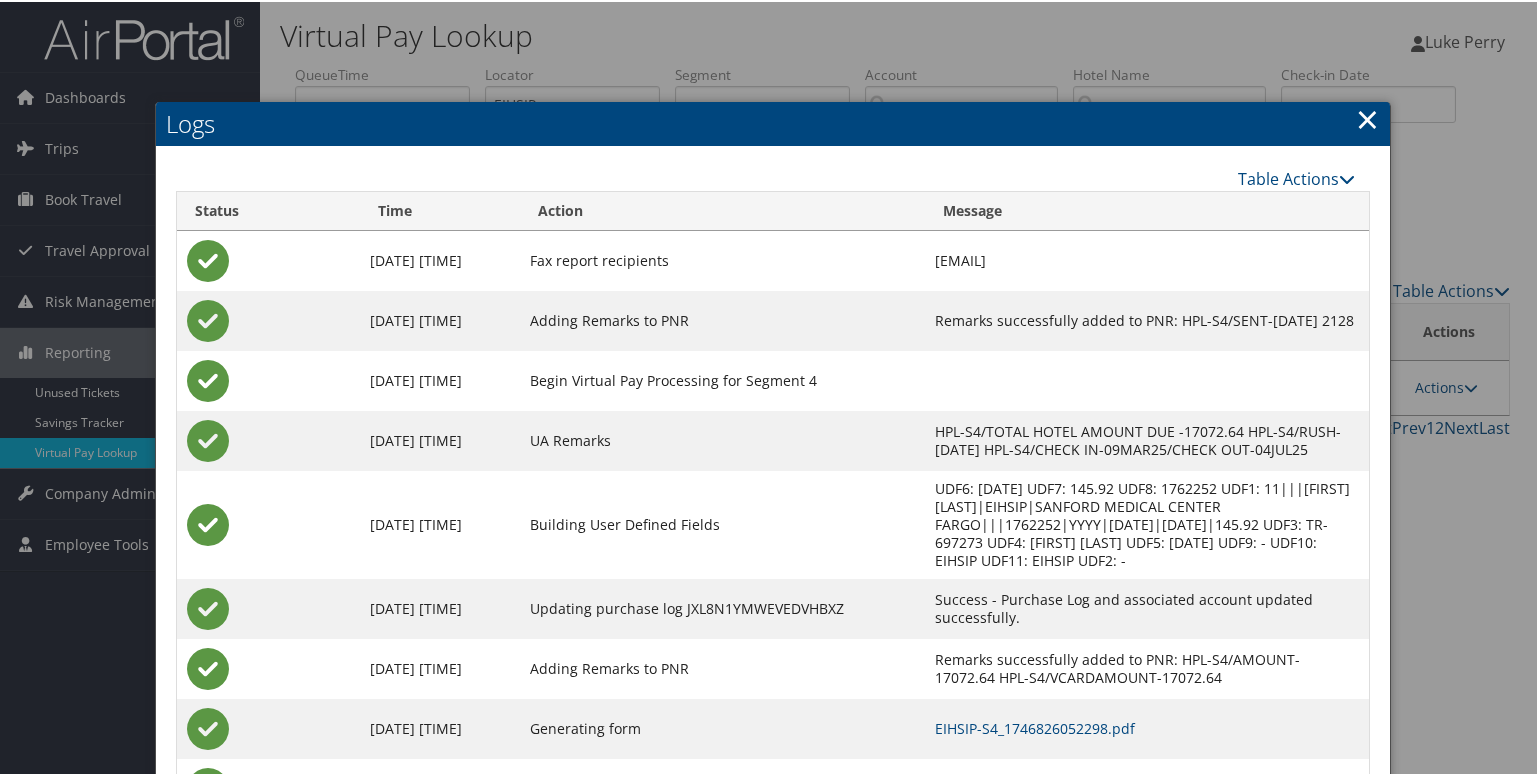 drag, startPoint x: 1354, startPoint y: 124, endPoint x: 1340, endPoint y: 136, distance: 18.439089 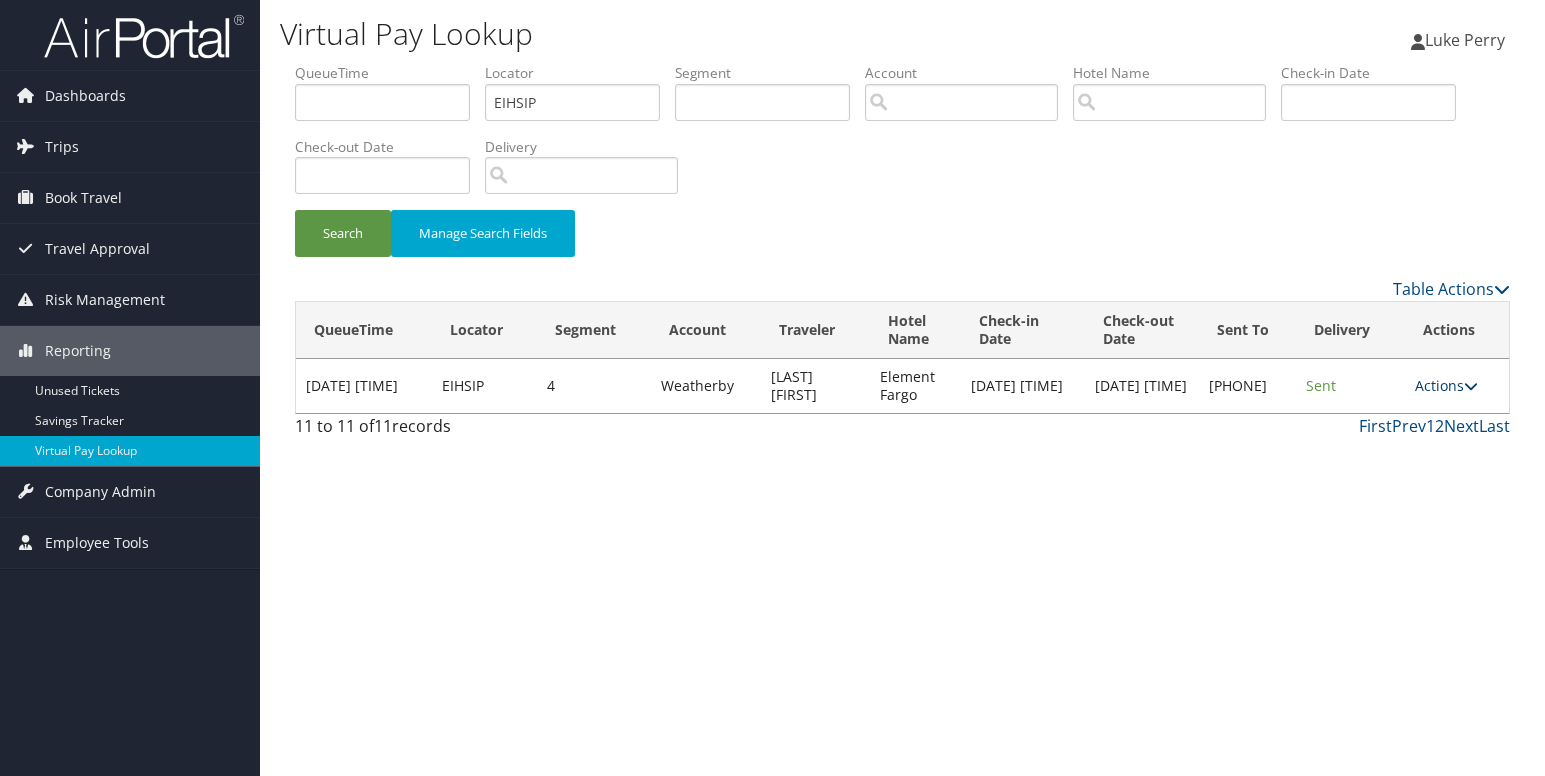 click on "Actions" at bounding box center [1446, 385] 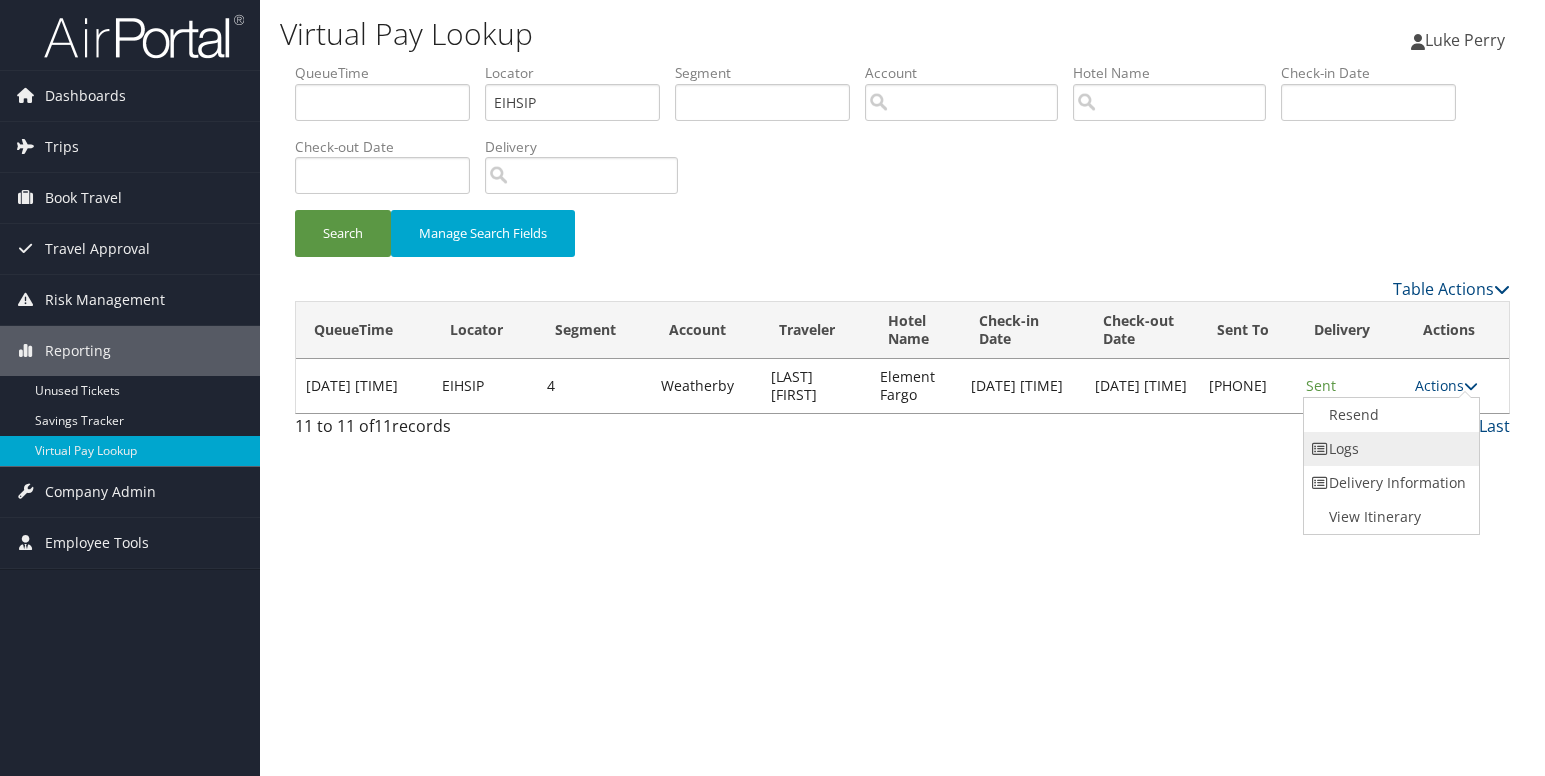 click on "Logs" at bounding box center [1389, 449] 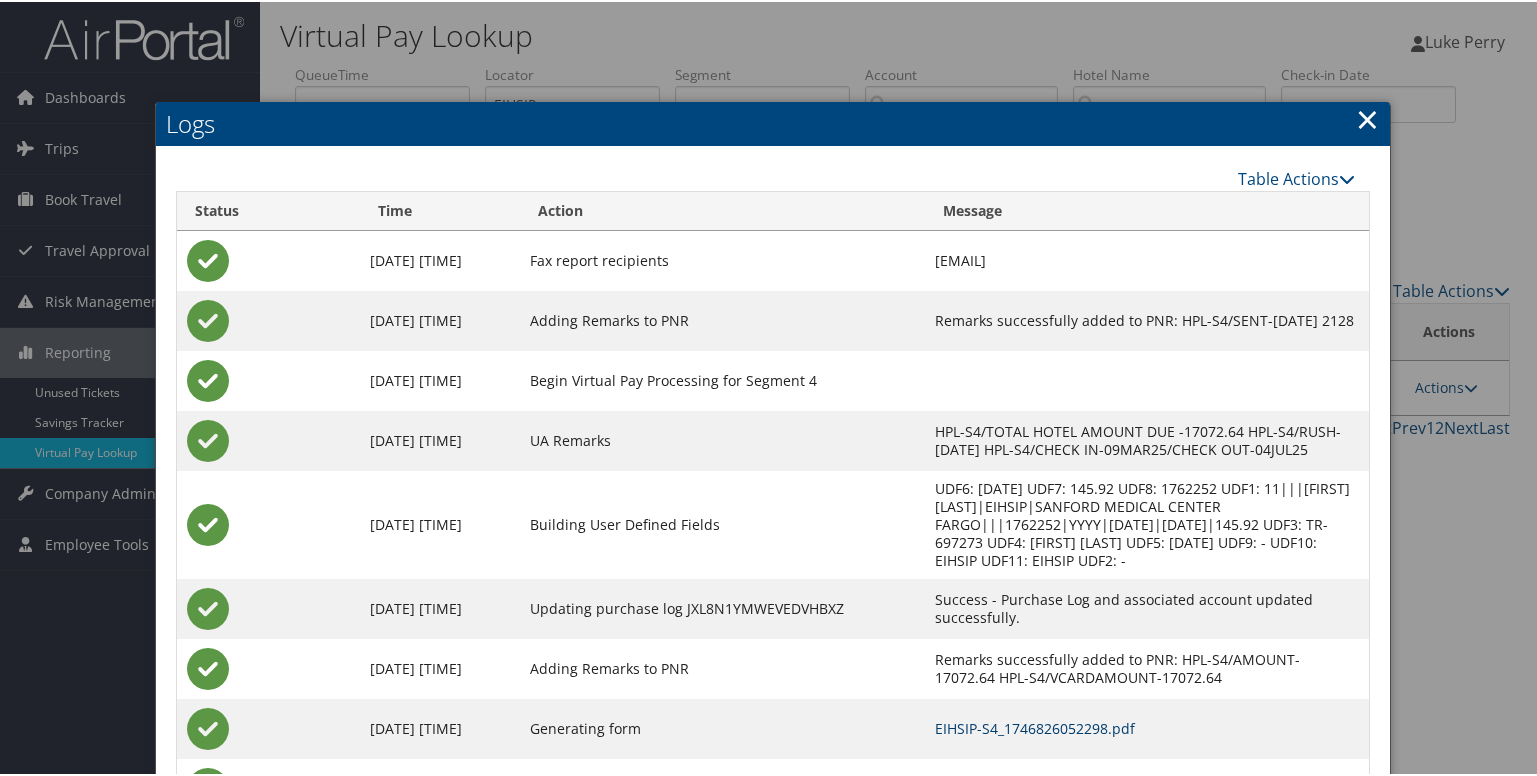 click on "EIHSIP-S4_1746826052298.pdf" at bounding box center (1035, 726) 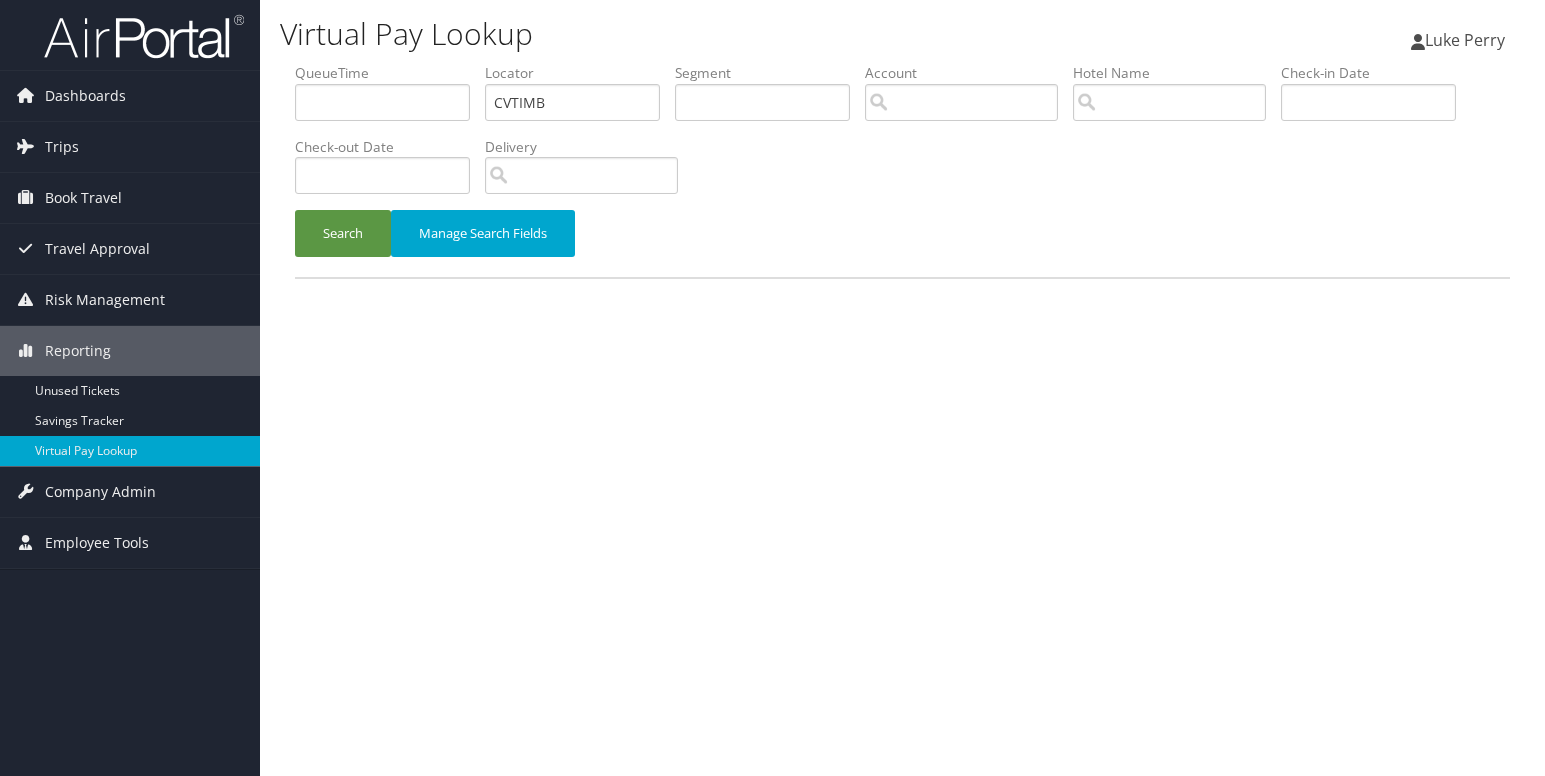 scroll, scrollTop: 0, scrollLeft: 0, axis: both 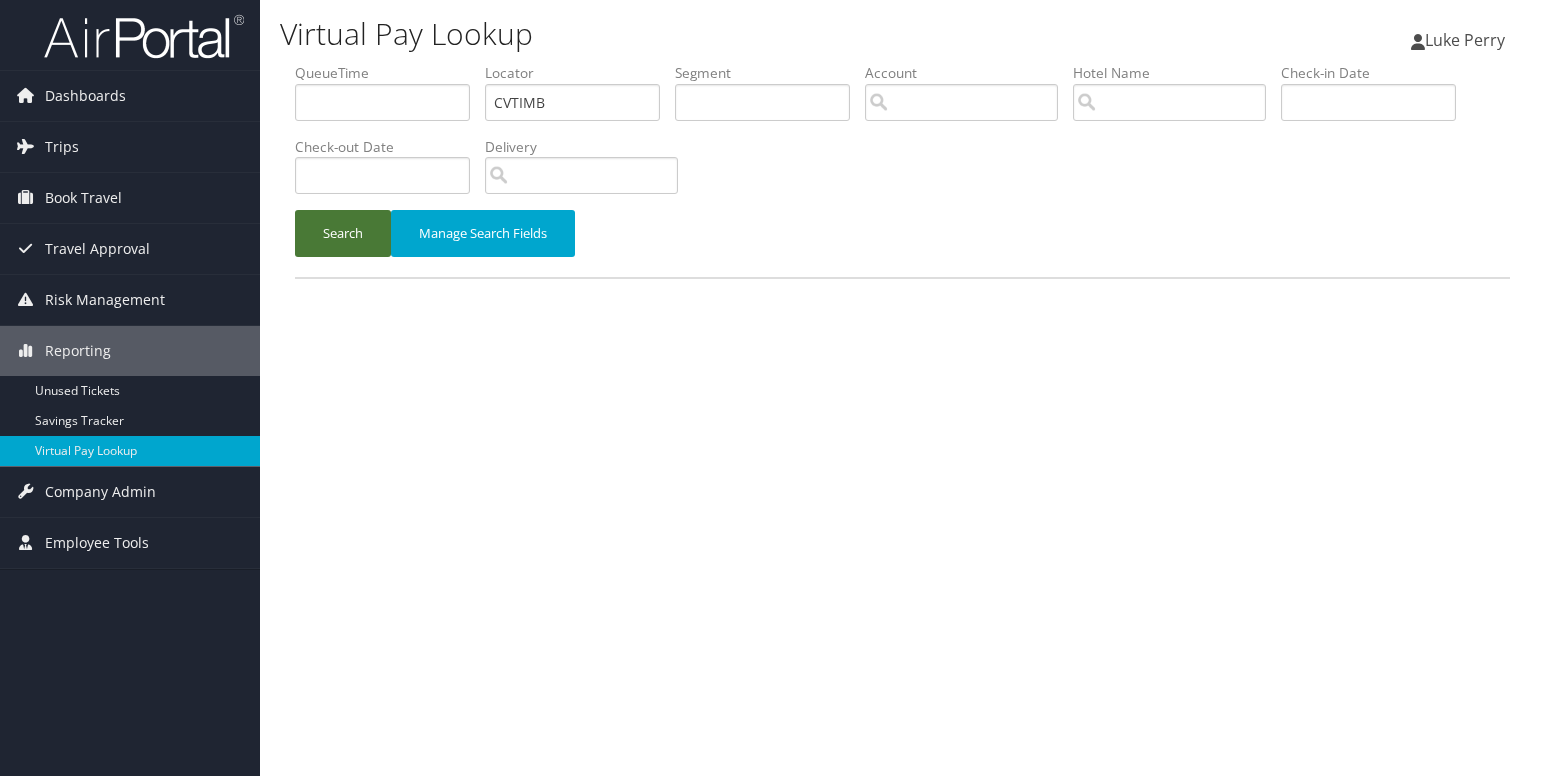 click on "Search" at bounding box center (343, 233) 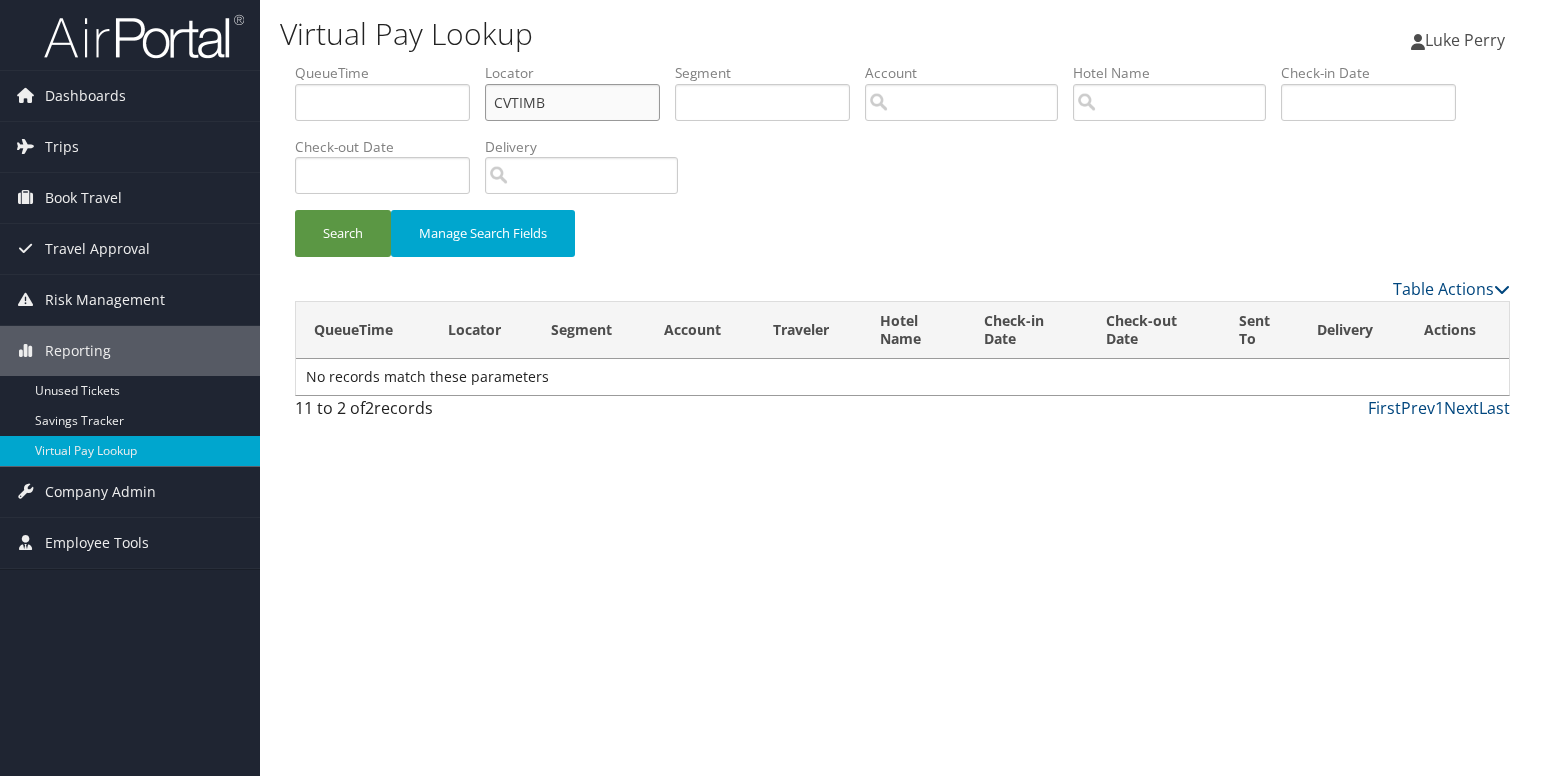click on "CVTIMB" at bounding box center (572, 102) 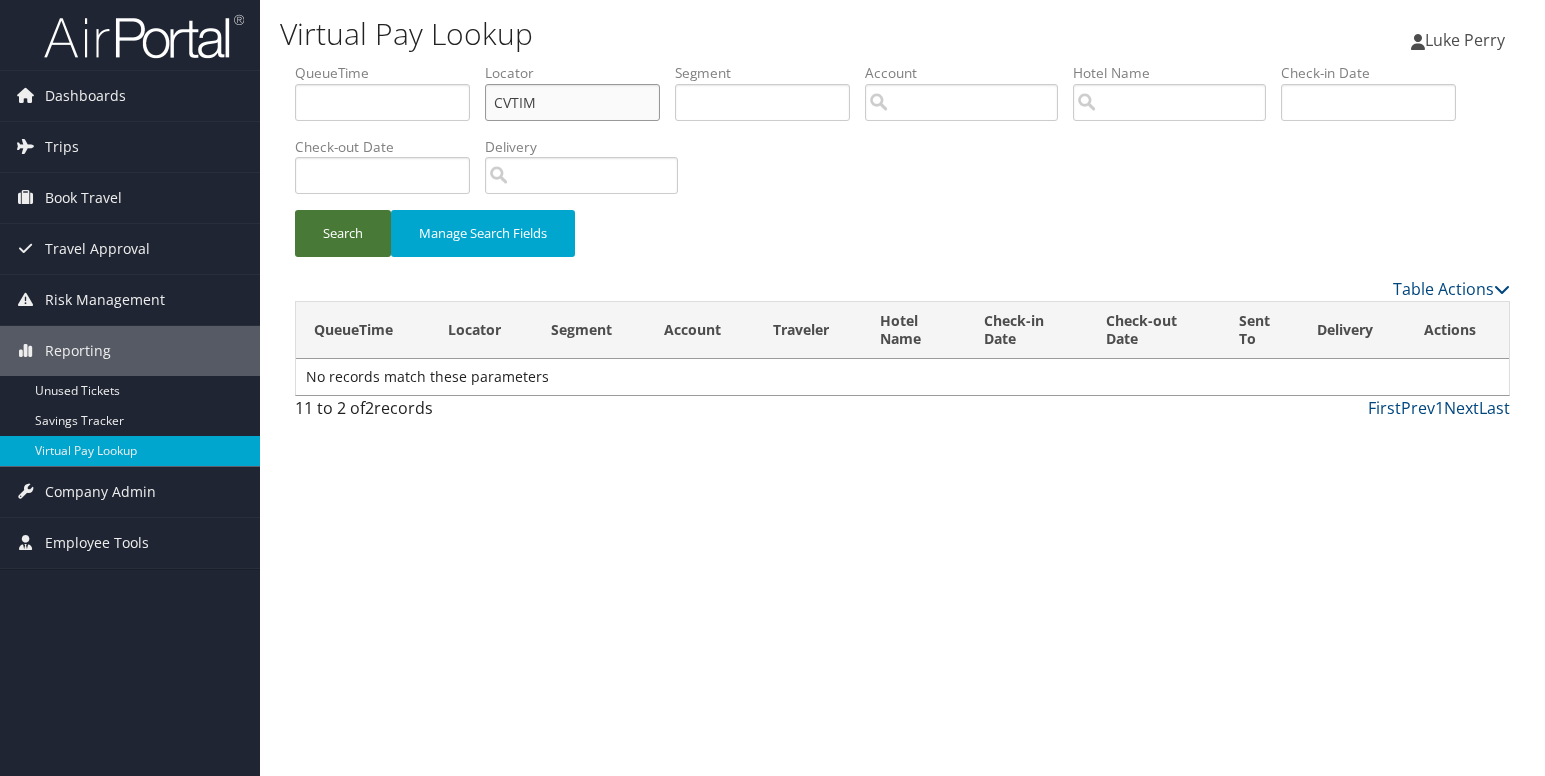 type on "CVTIMB" 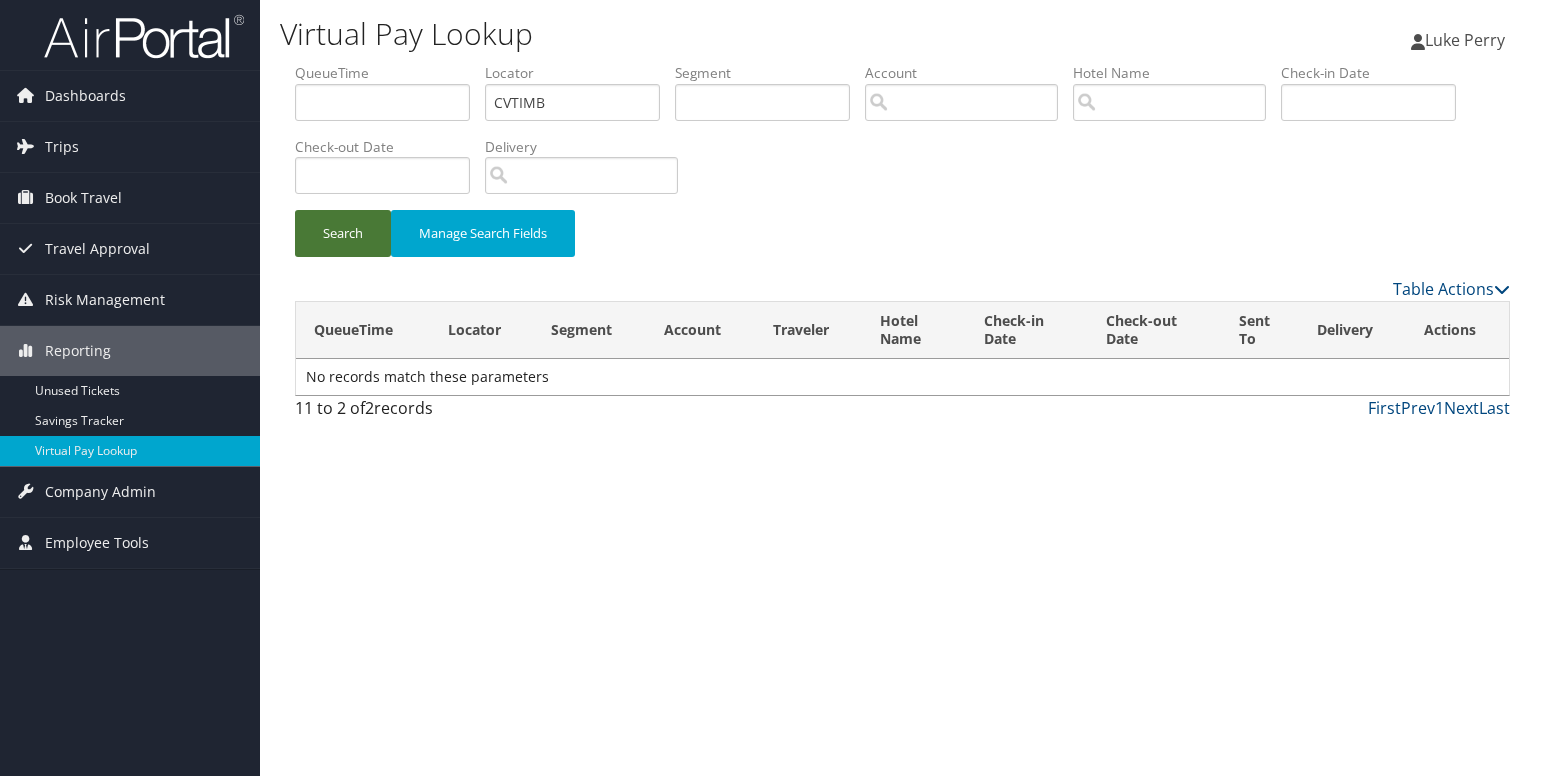 click on "Search" at bounding box center (343, 233) 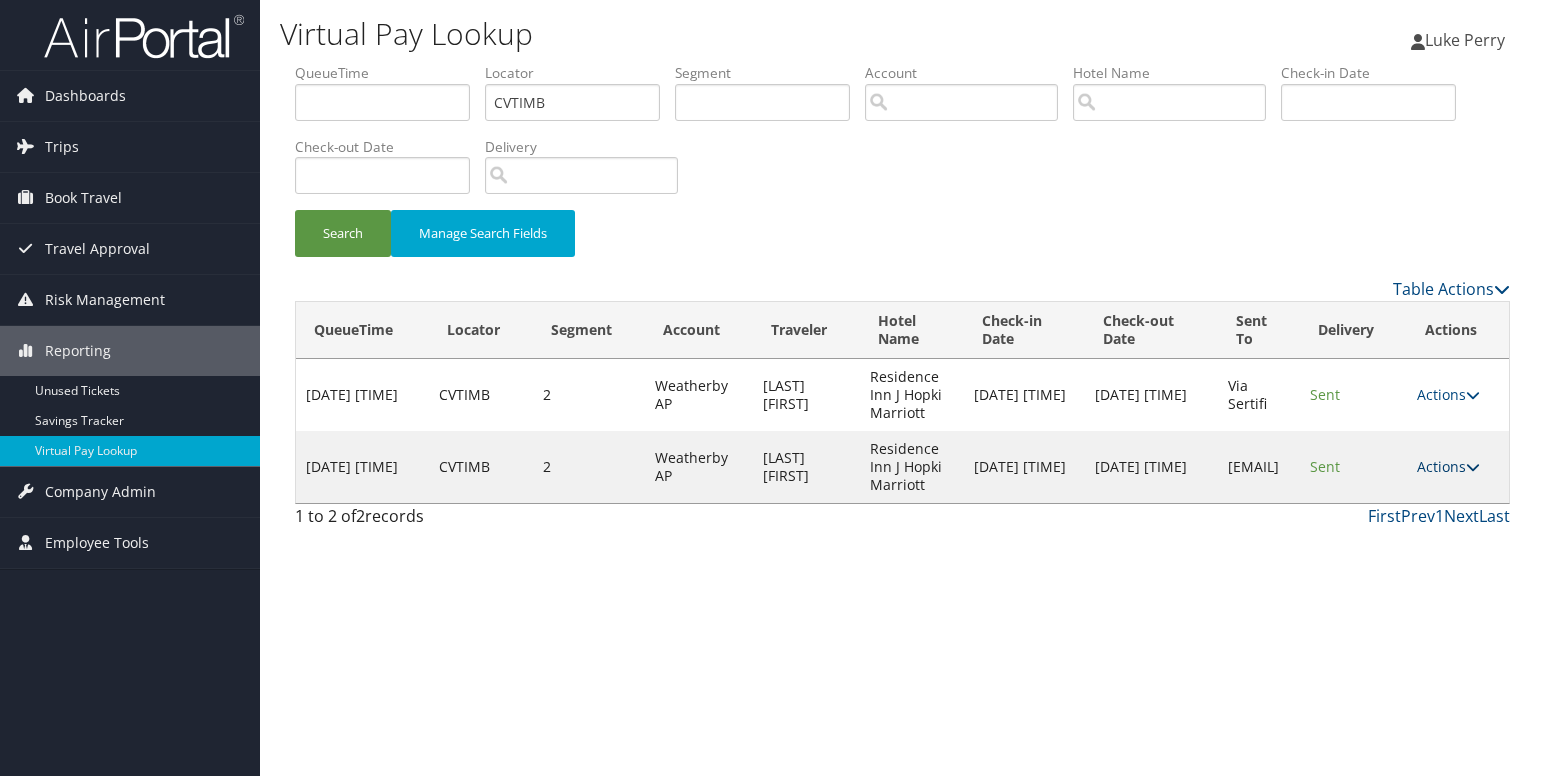 click on "Actions" at bounding box center [1448, 466] 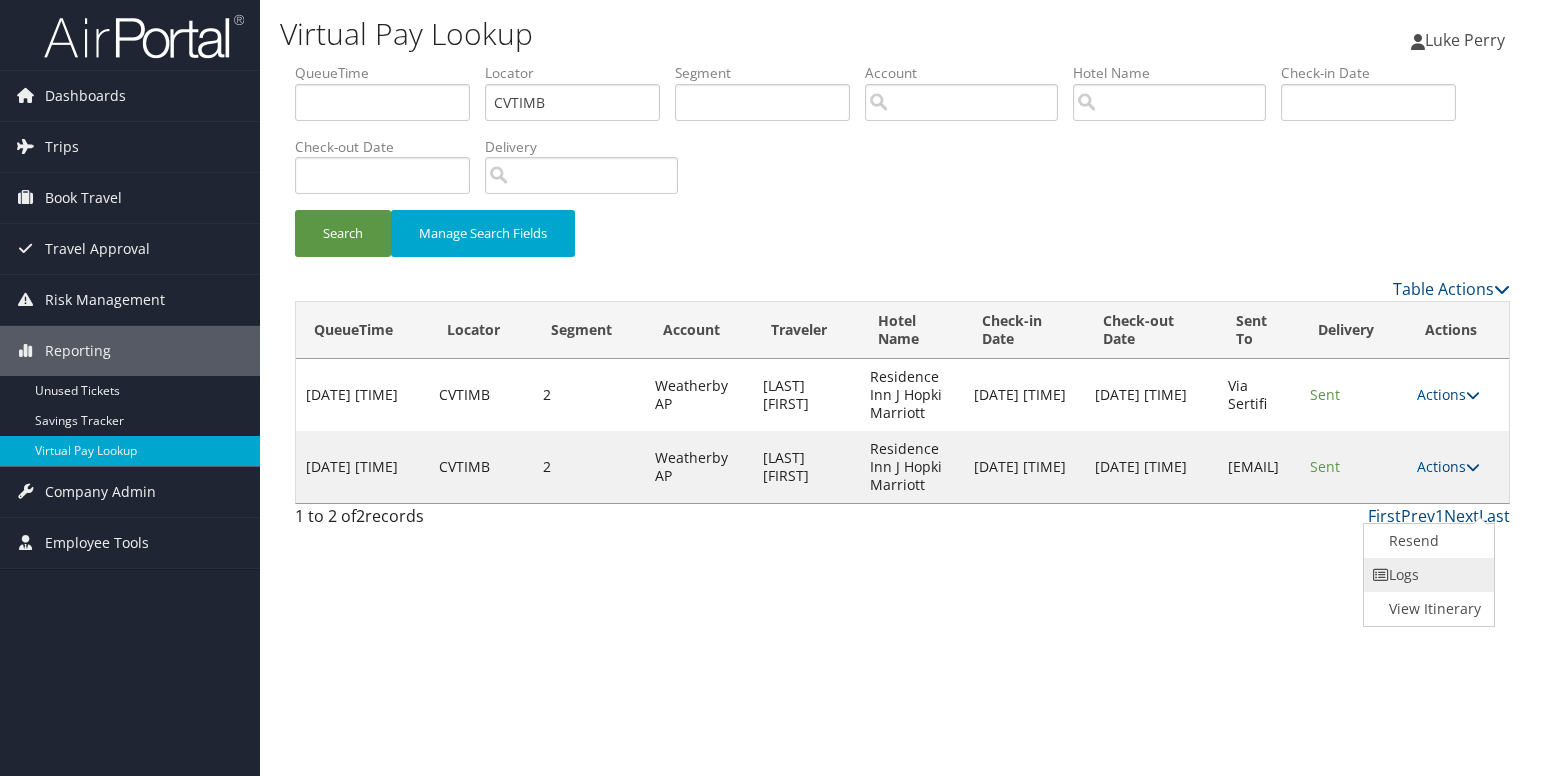 click on "Logs" at bounding box center (1427, 575) 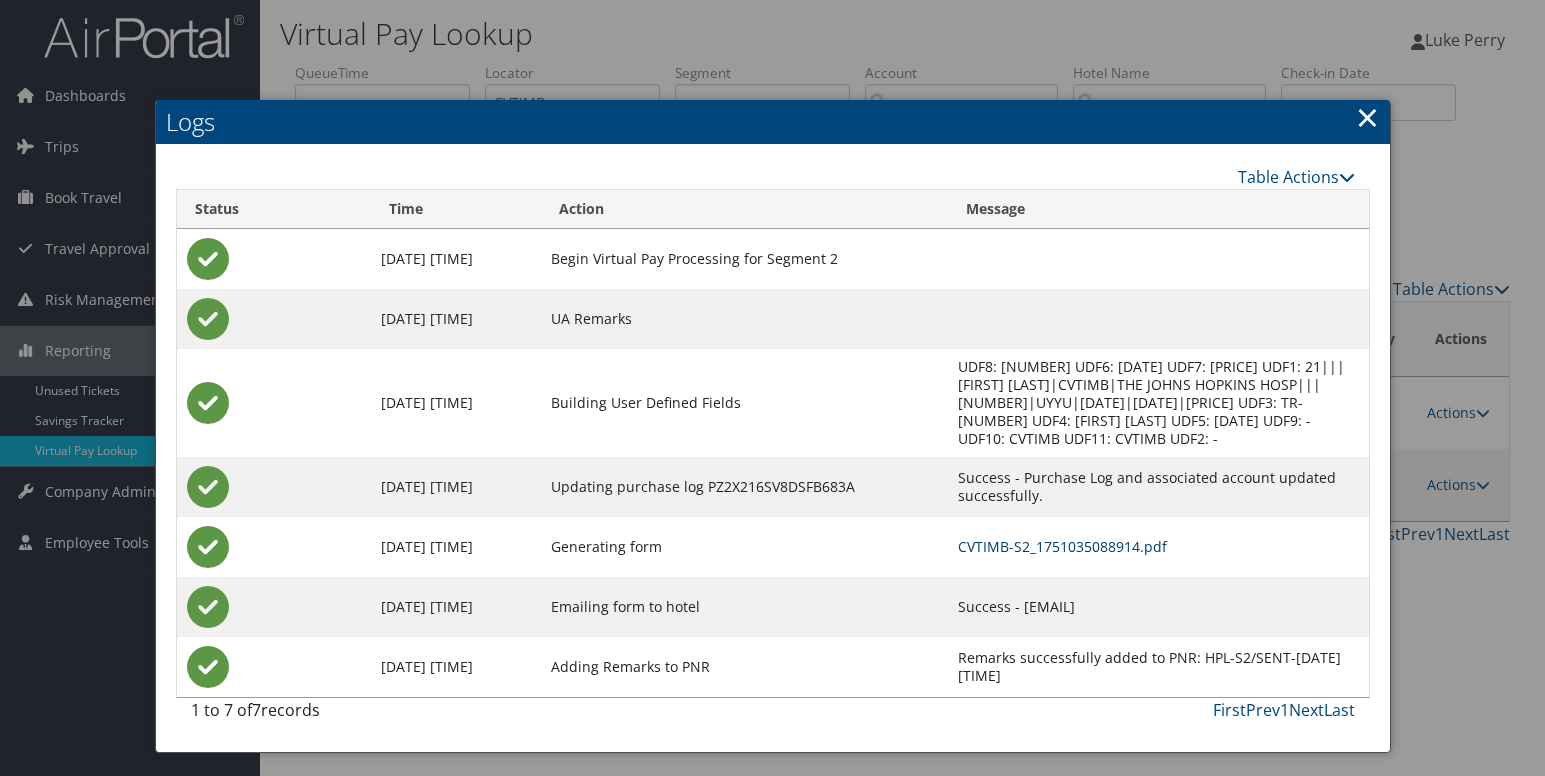 click on "CVTIMB-S2_1751035088914.pdf" at bounding box center (1062, 546) 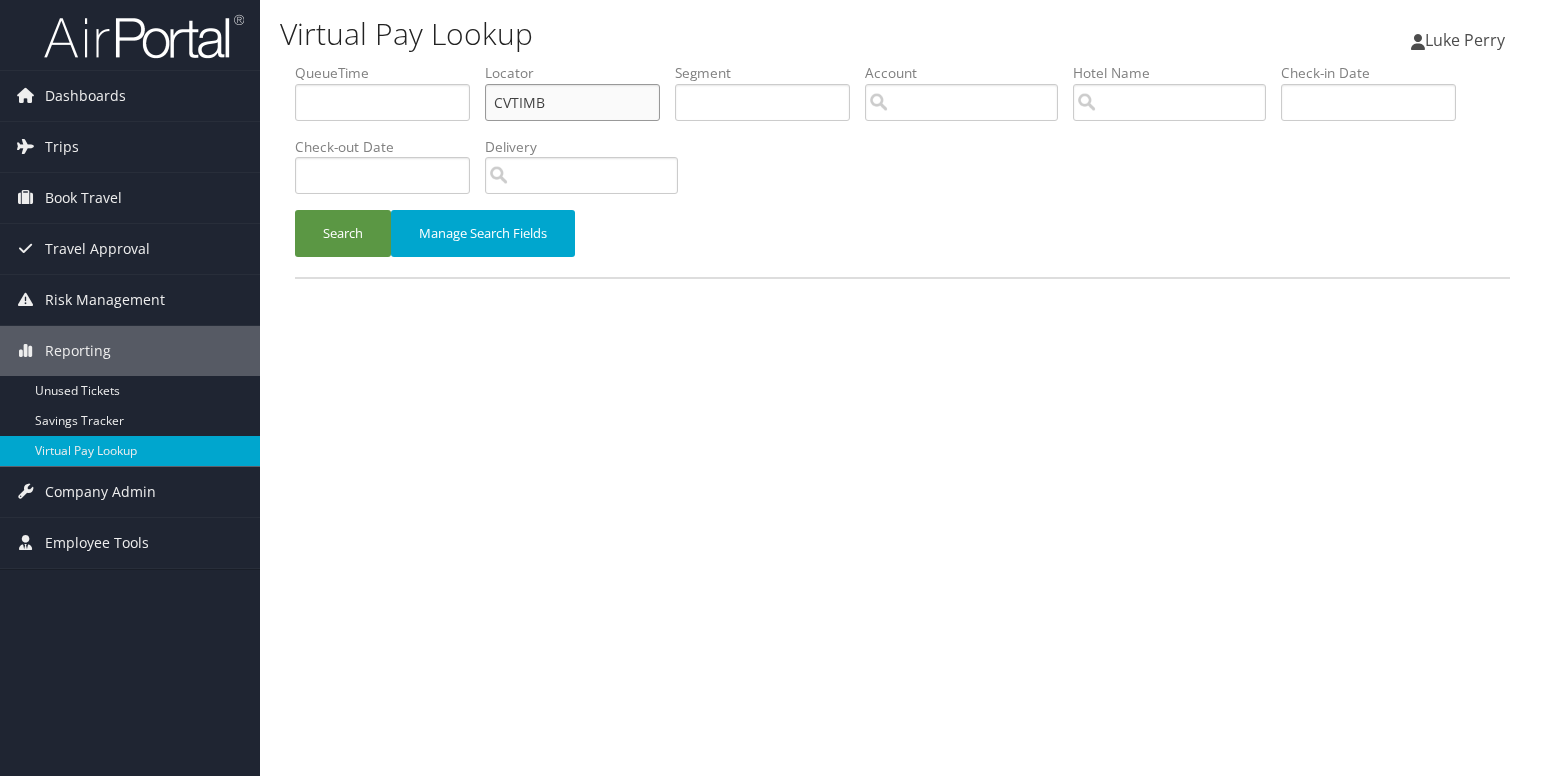 drag, startPoint x: 0, startPoint y: 0, endPoint x: 521, endPoint y: 110, distance: 532.48566 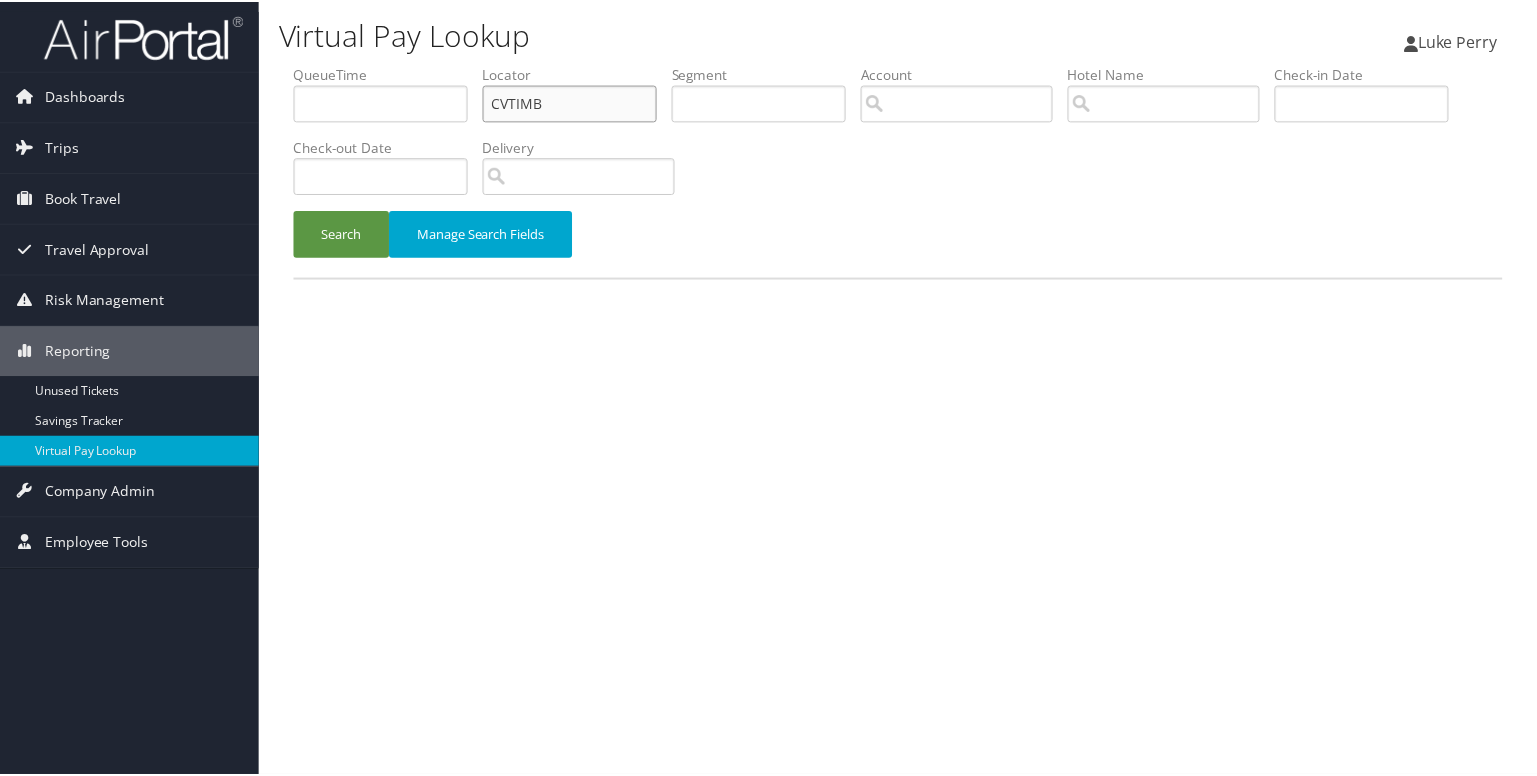 scroll, scrollTop: 0, scrollLeft: 0, axis: both 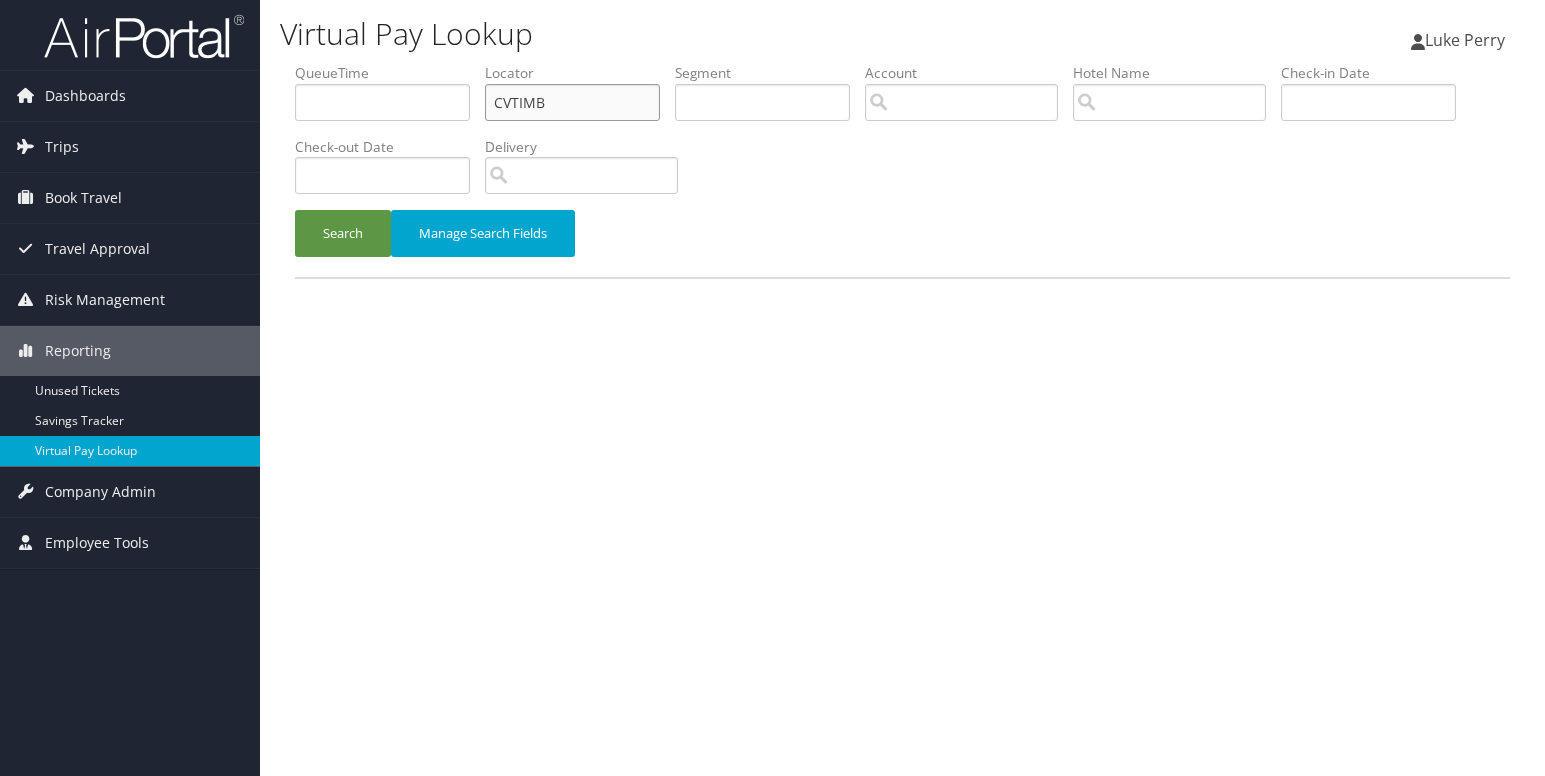 click on "CVTIMB" at bounding box center (572, 102) 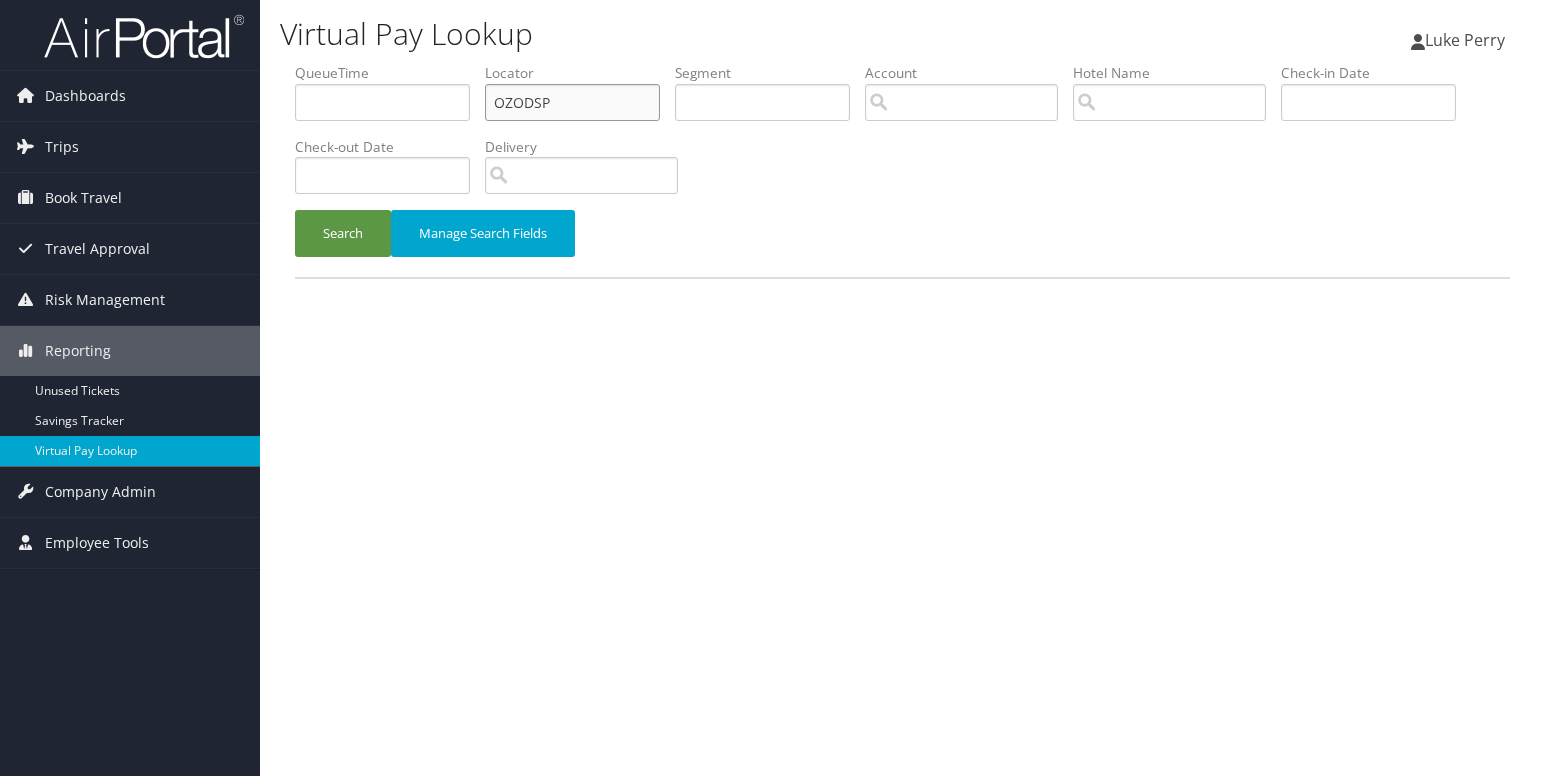type on "OZODSP" 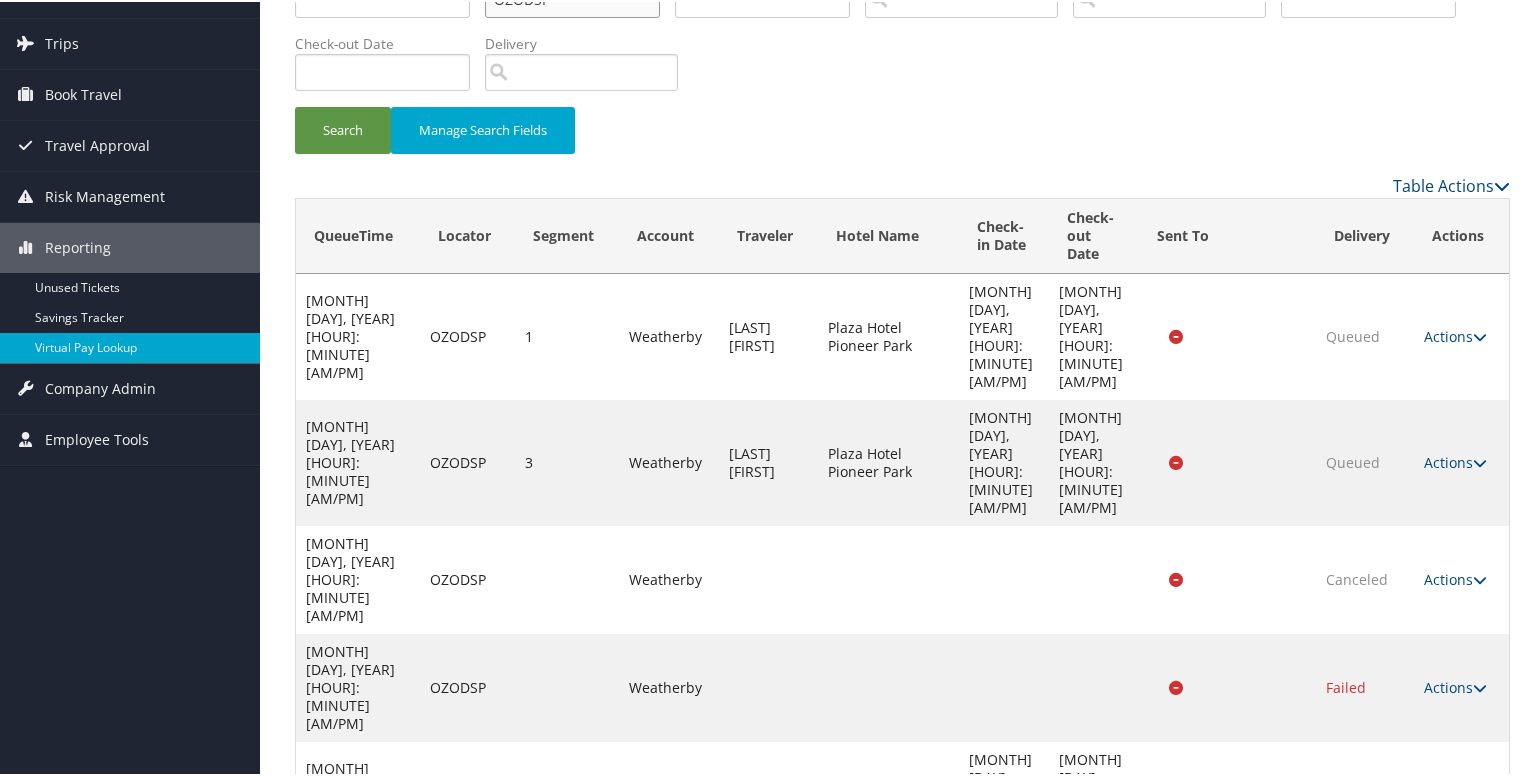 scroll, scrollTop: 230, scrollLeft: 0, axis: vertical 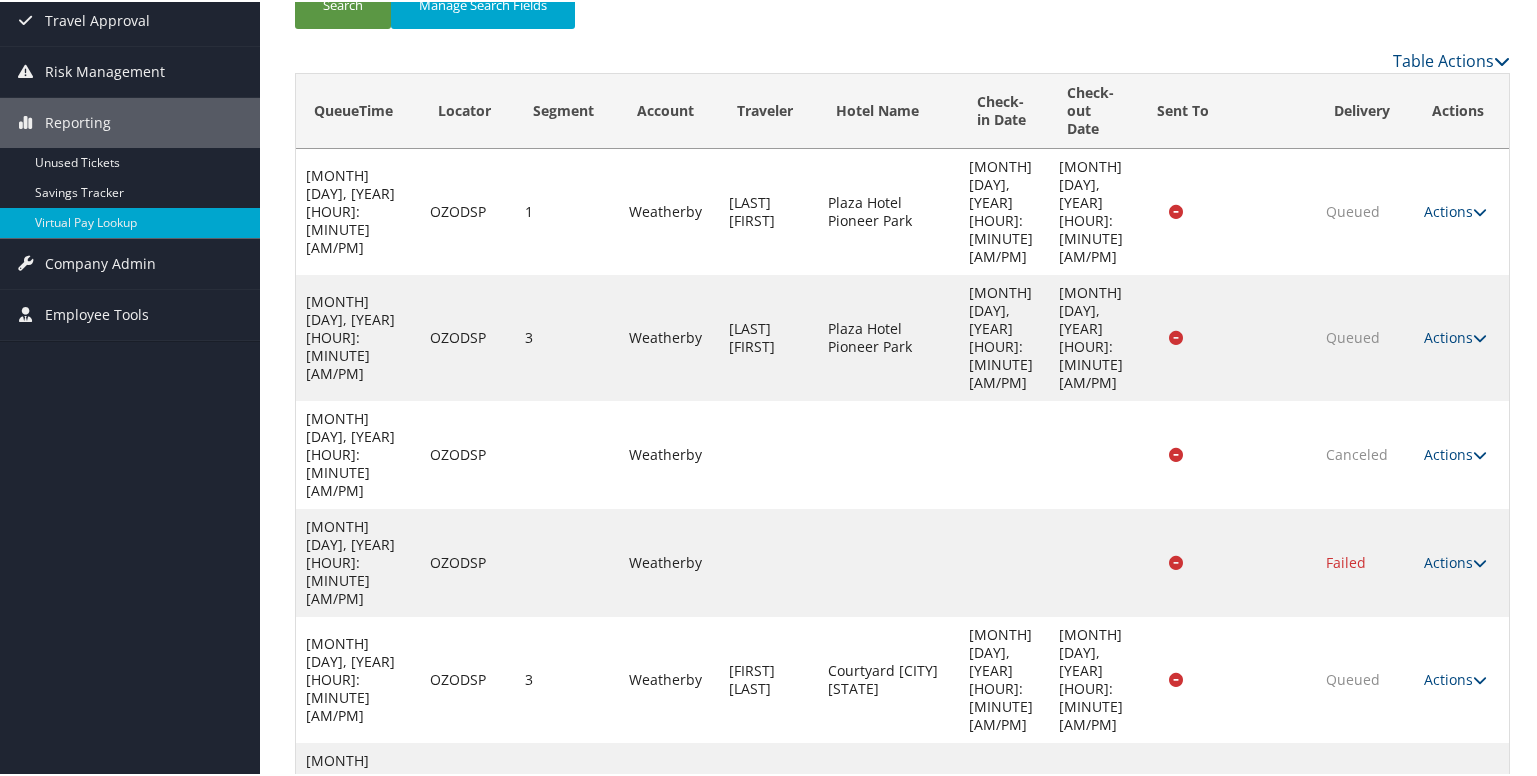 click at bounding box center [1480, 1164] 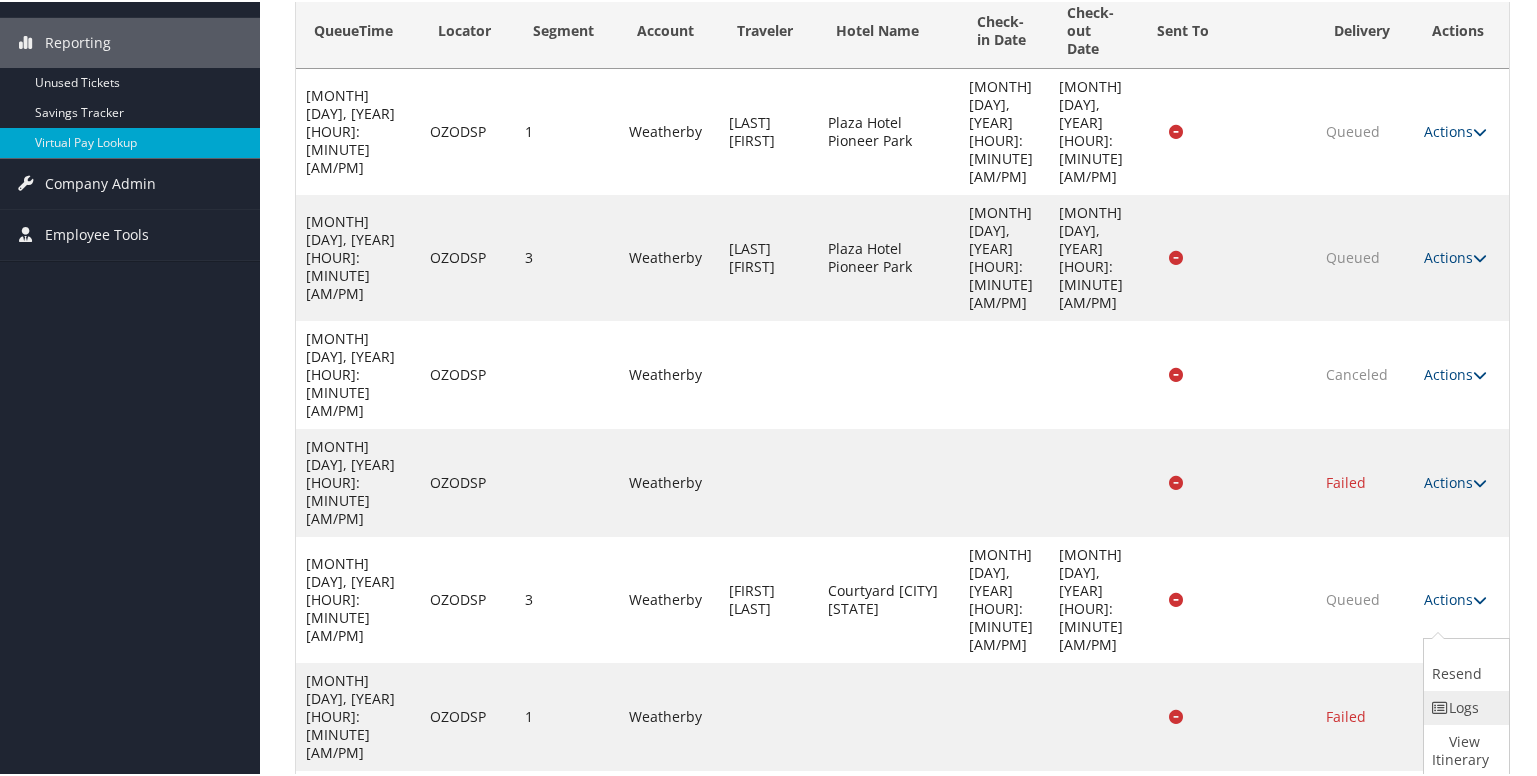 click at bounding box center (1441, 706) 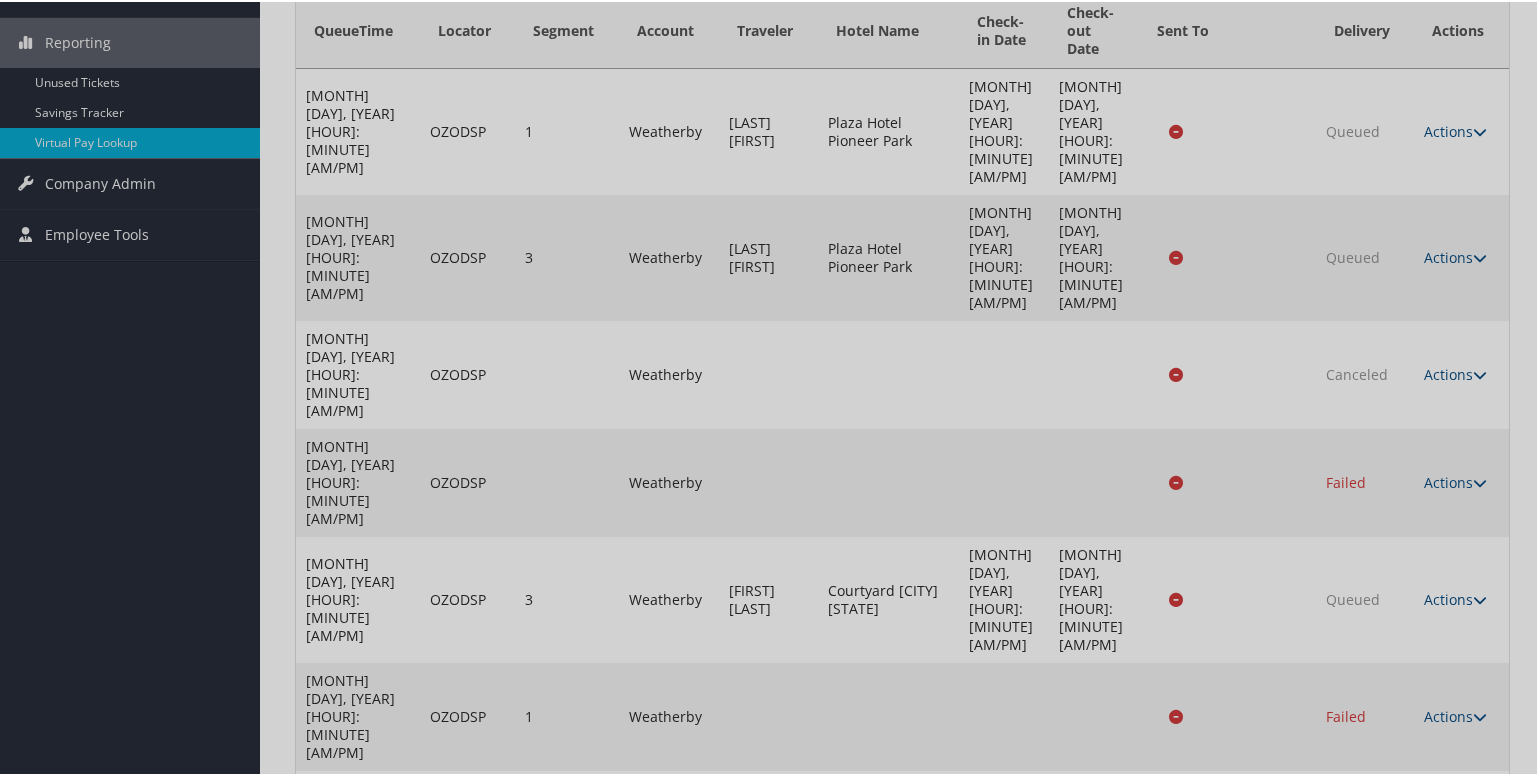 scroll, scrollTop: 230, scrollLeft: 0, axis: vertical 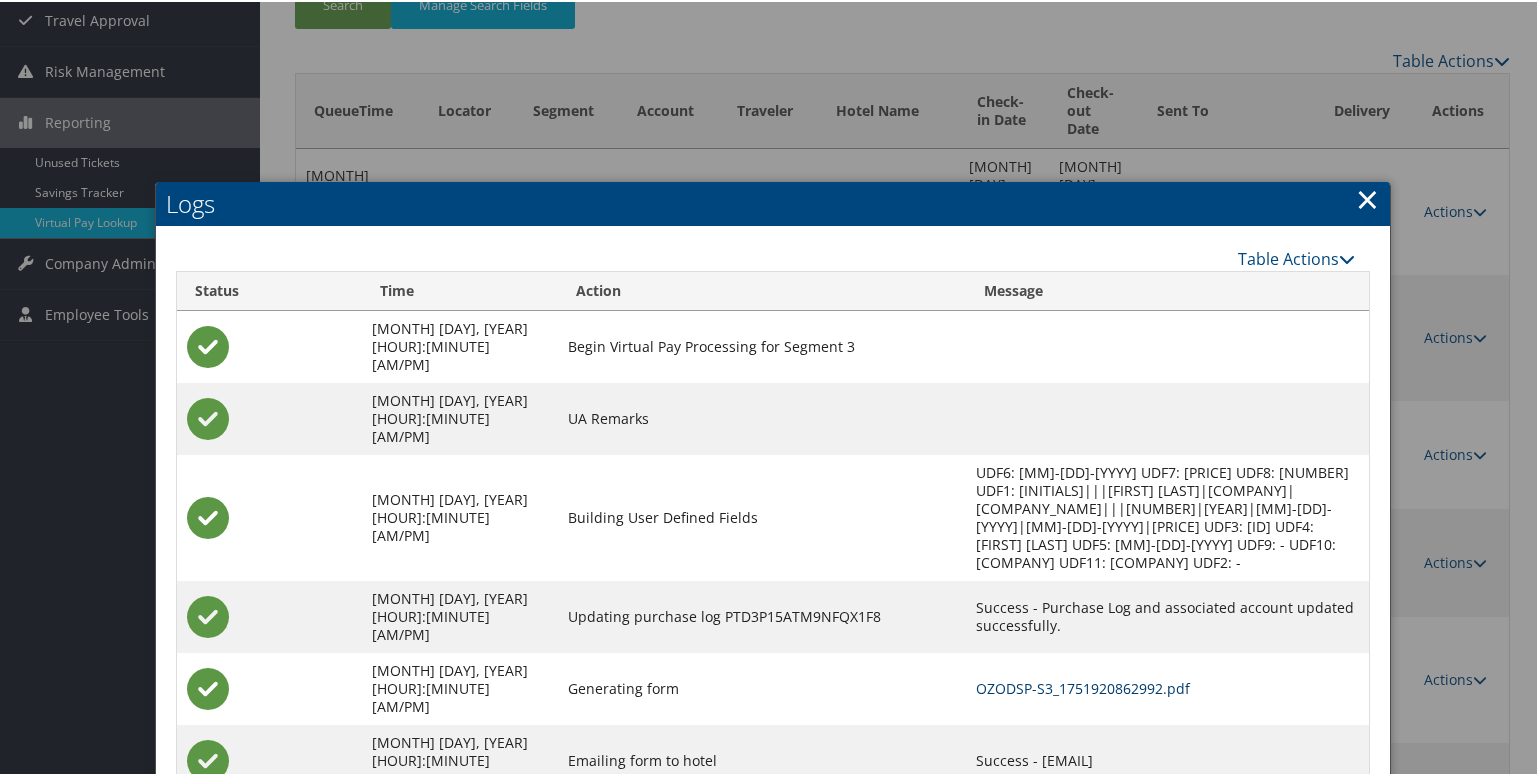 click on "OZODSP-S3_1751920862992.pdf" at bounding box center [1083, 686] 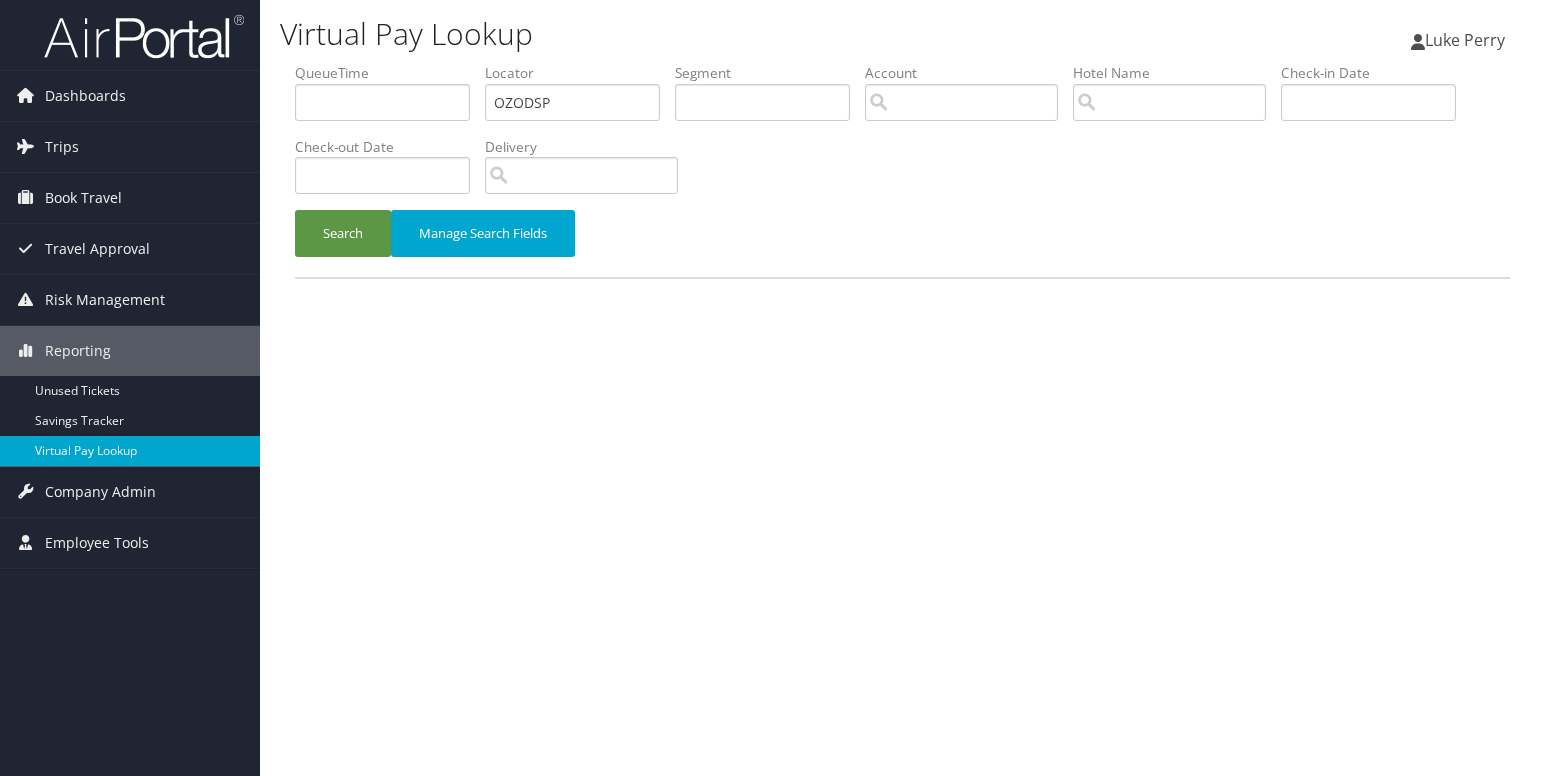 scroll, scrollTop: 0, scrollLeft: 0, axis: both 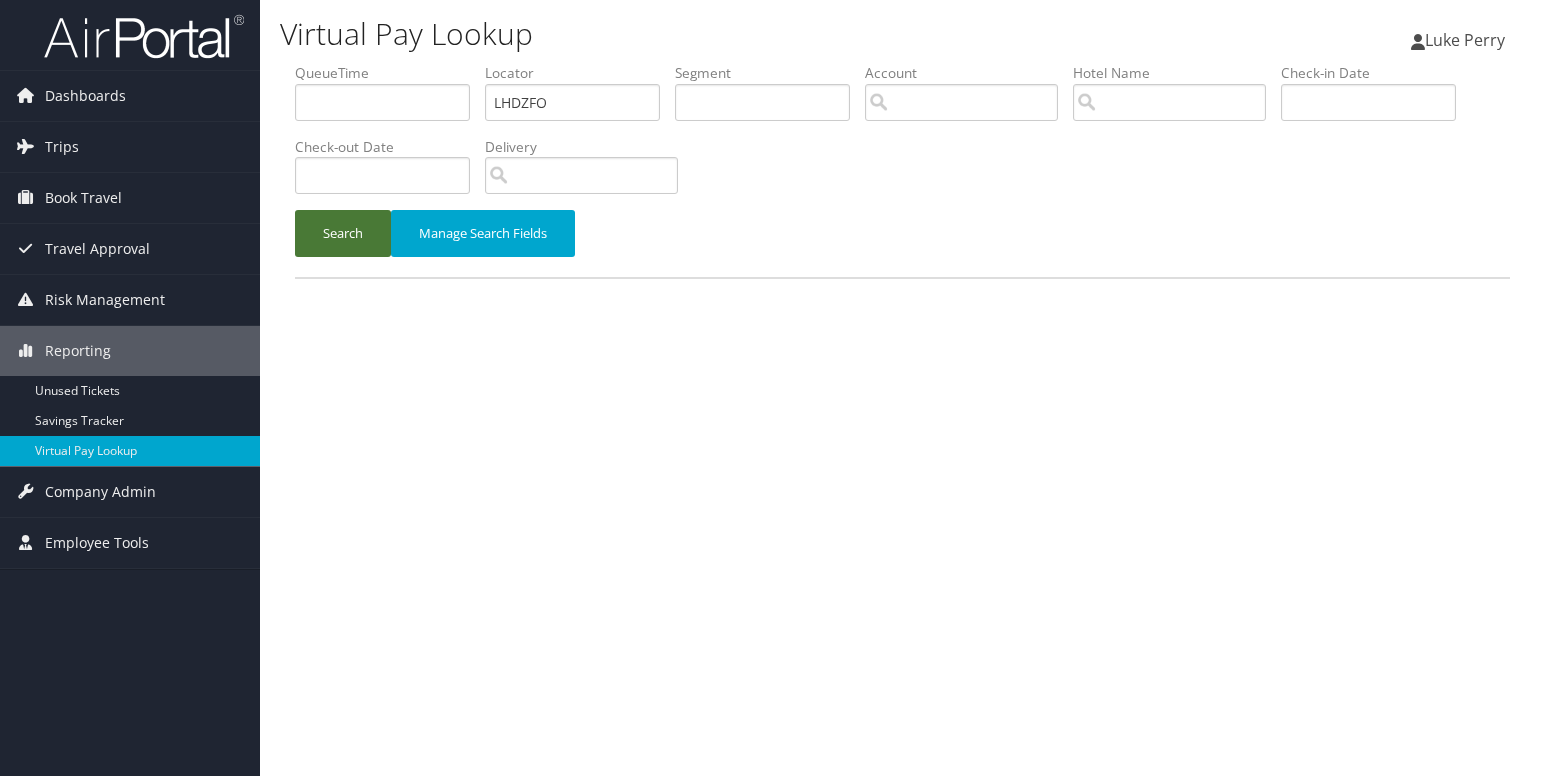 type on "LHDZFO" 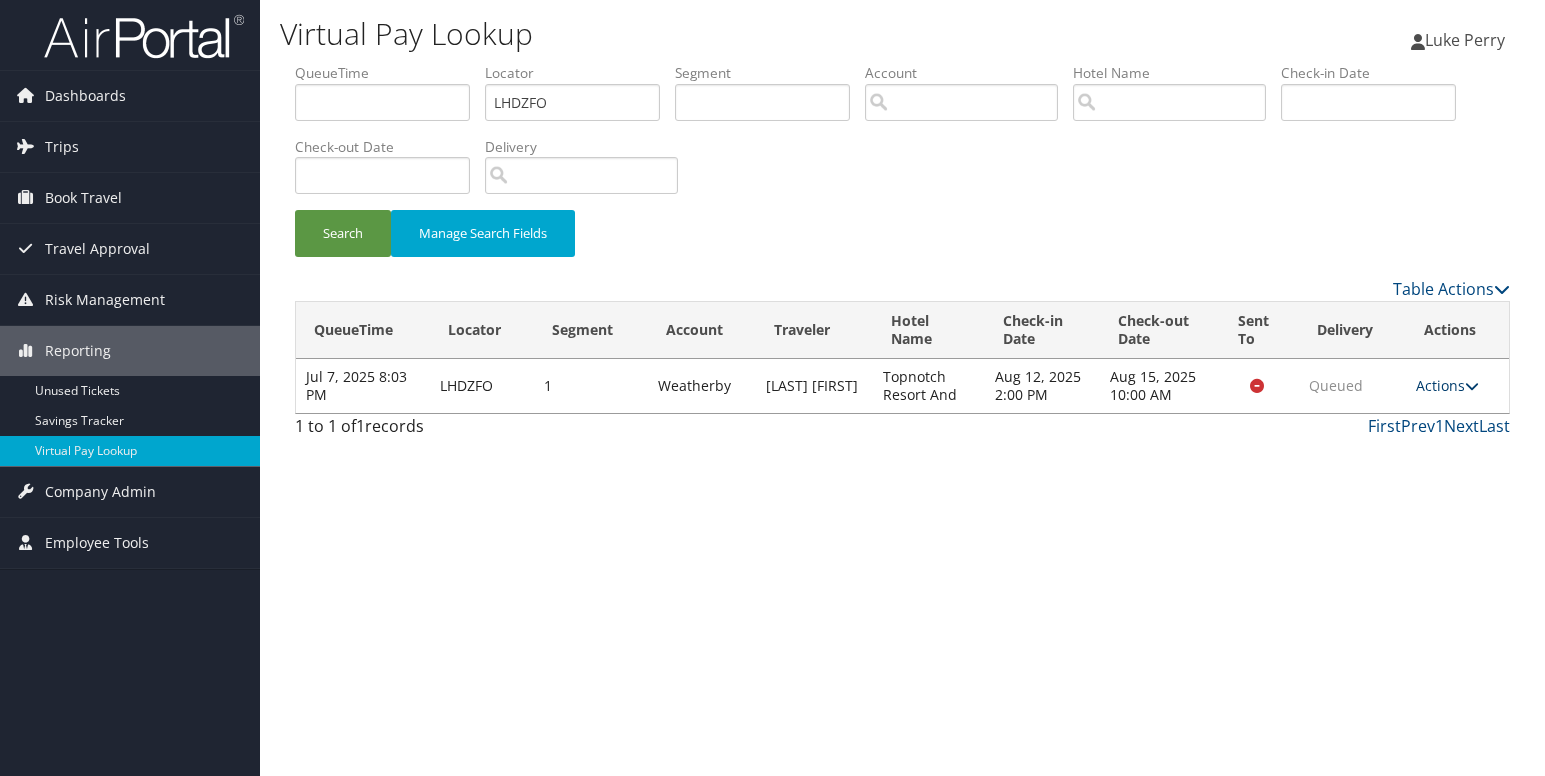 click at bounding box center [1472, 386] 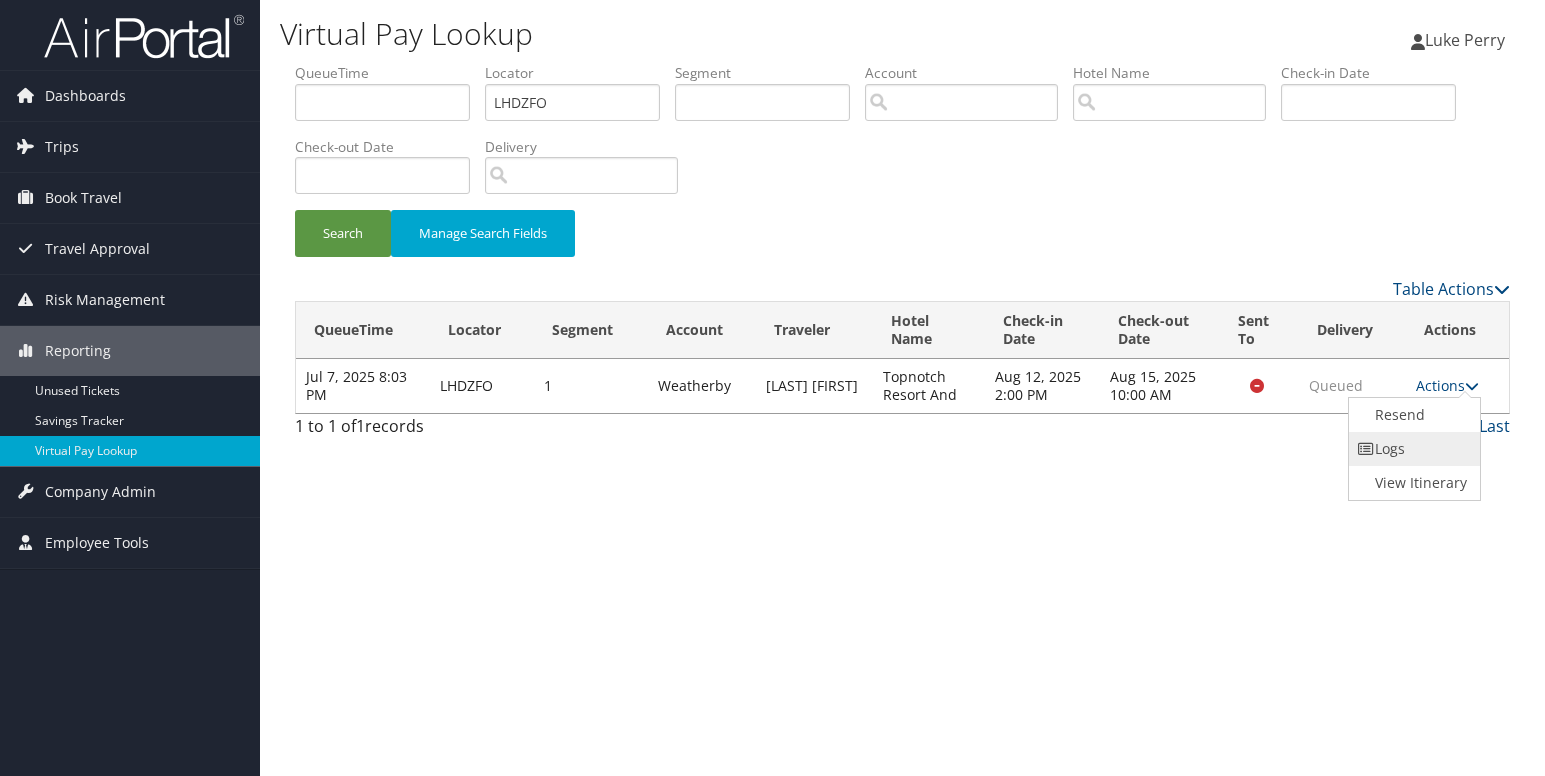 click on "Logs" at bounding box center [1412, 449] 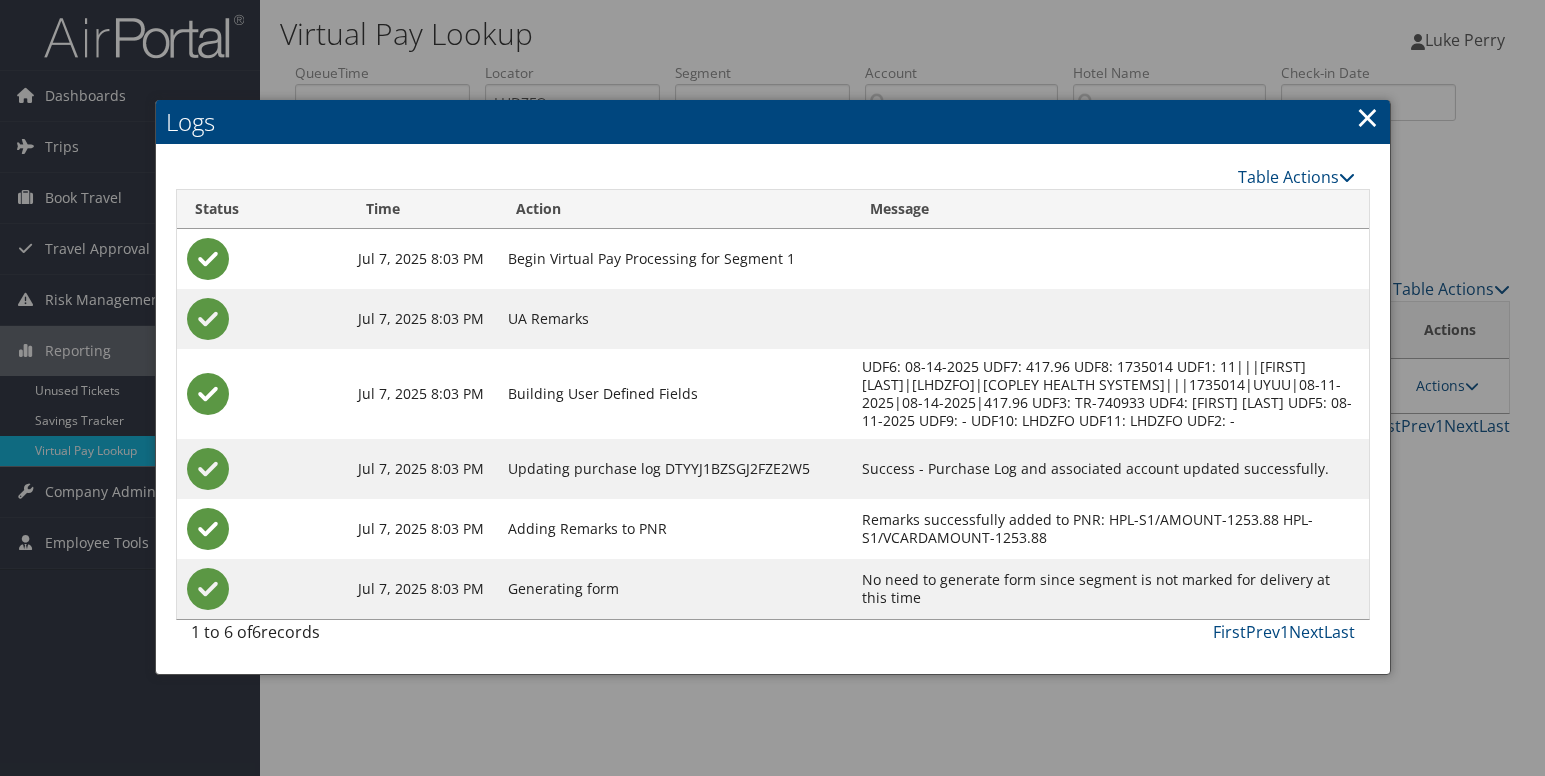 click on "×" at bounding box center (1367, 117) 